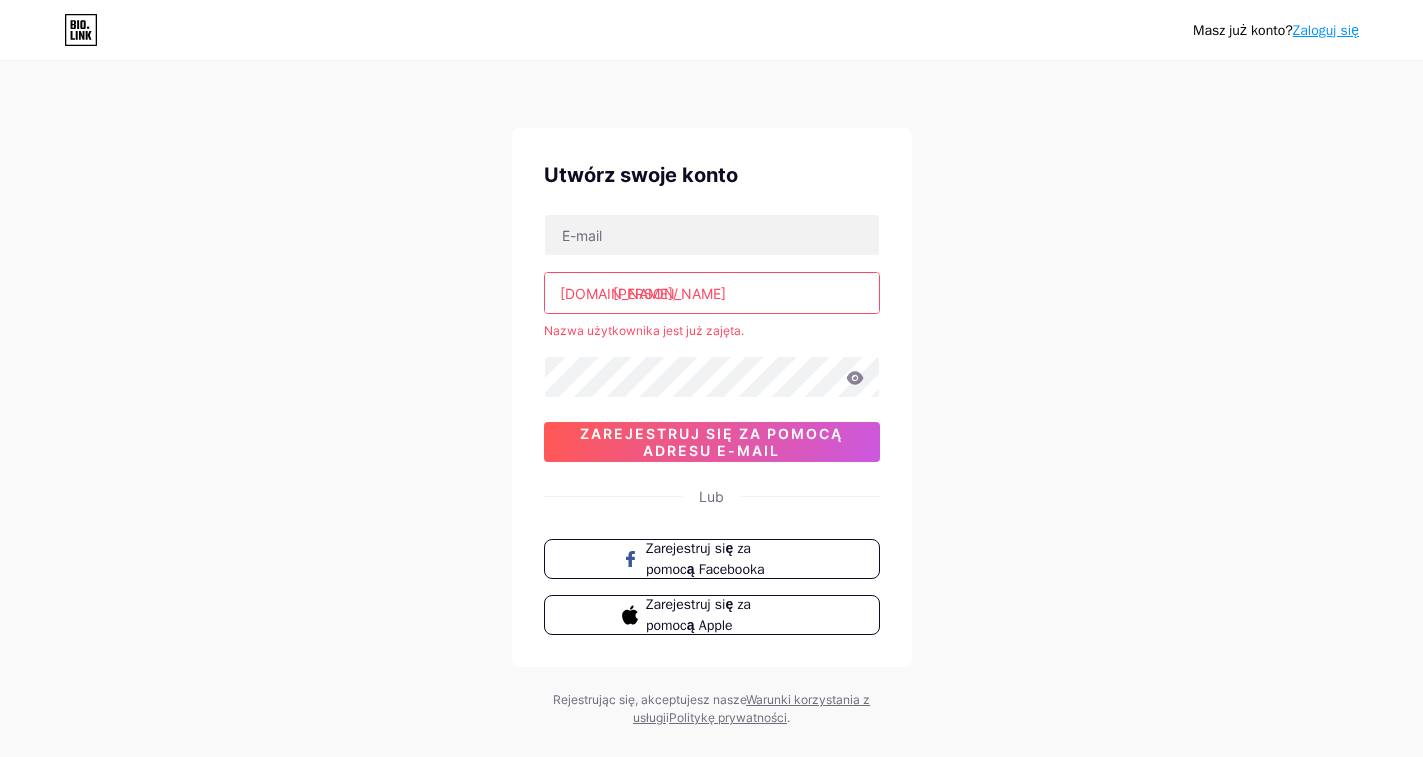 scroll, scrollTop: 0, scrollLeft: 0, axis: both 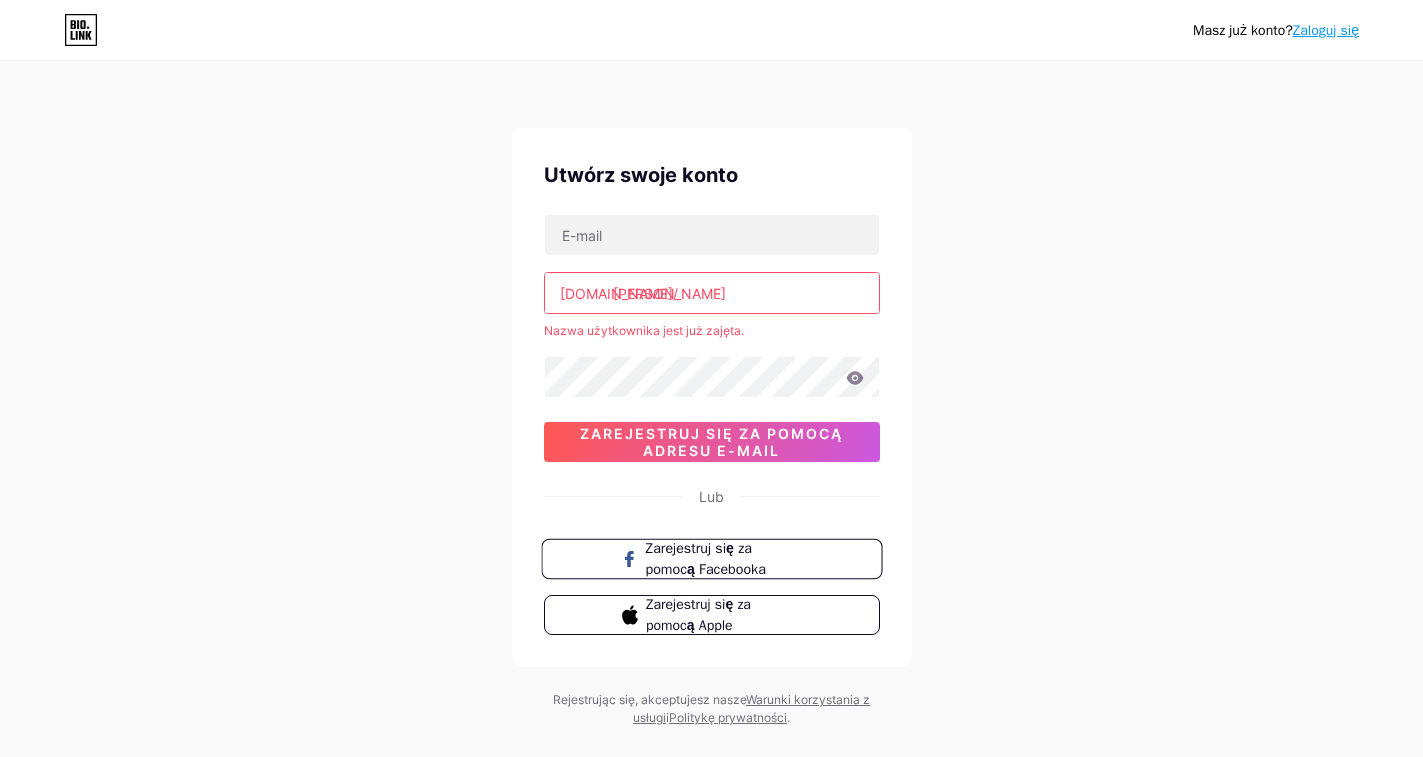click on "Zarejestruj się za pomocą Facebooka" at bounding box center (705, 559) 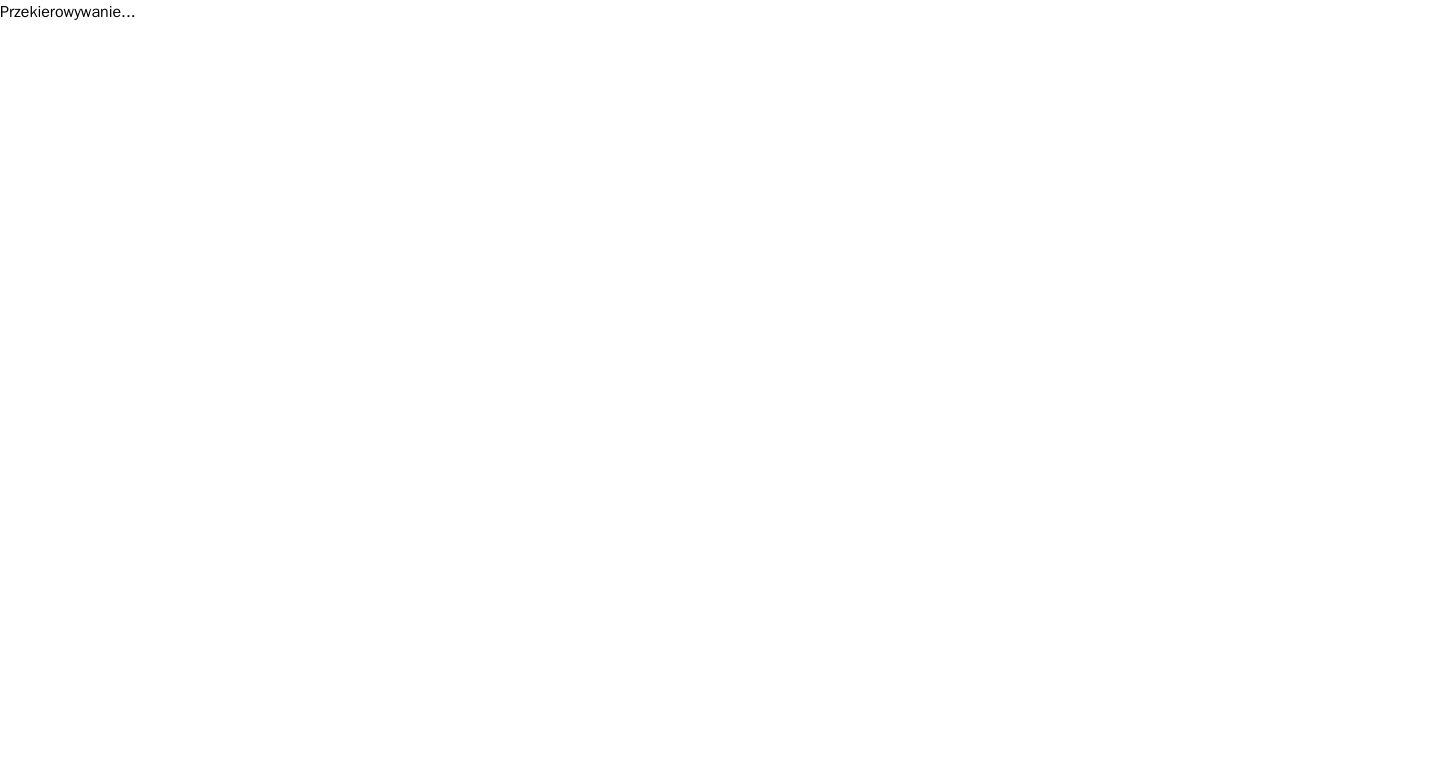 scroll, scrollTop: 0, scrollLeft: 0, axis: both 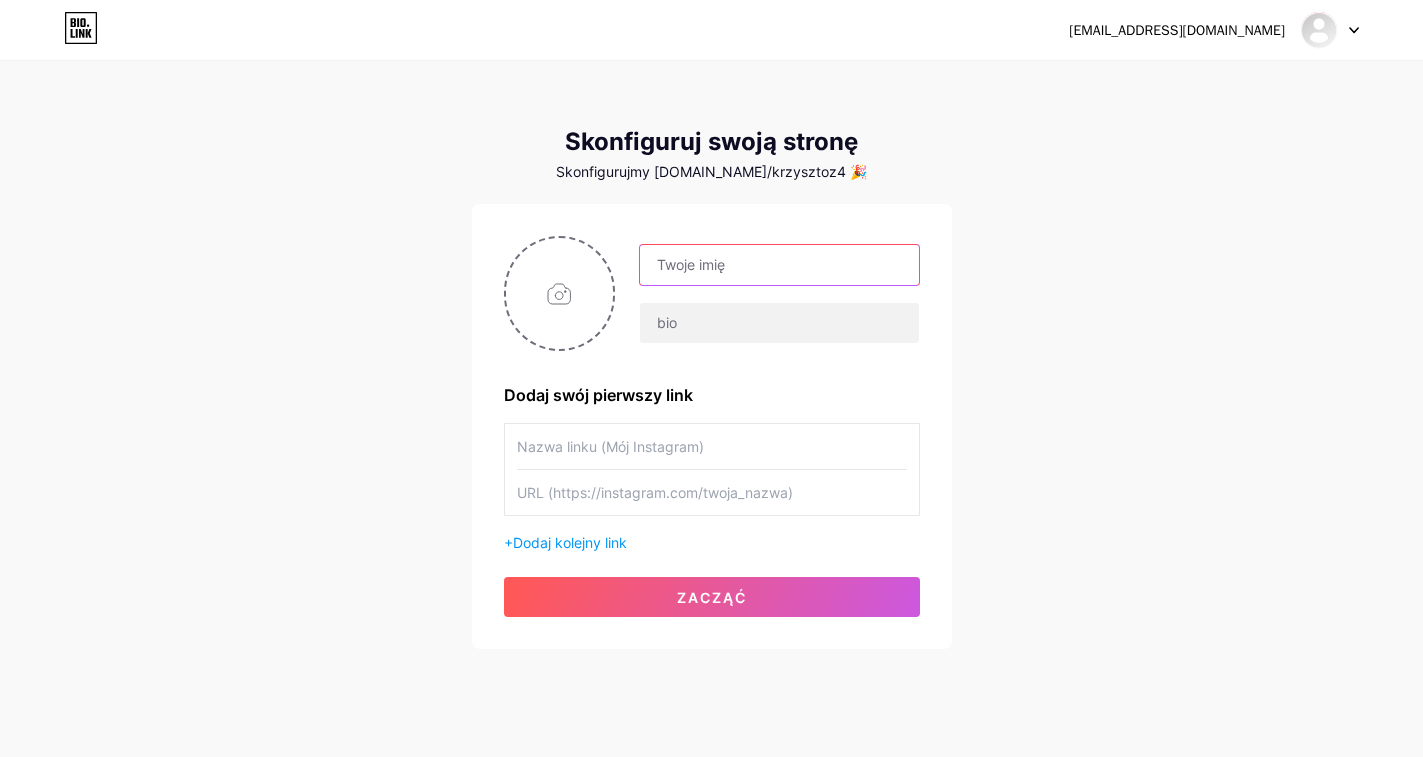 click at bounding box center (779, 265) 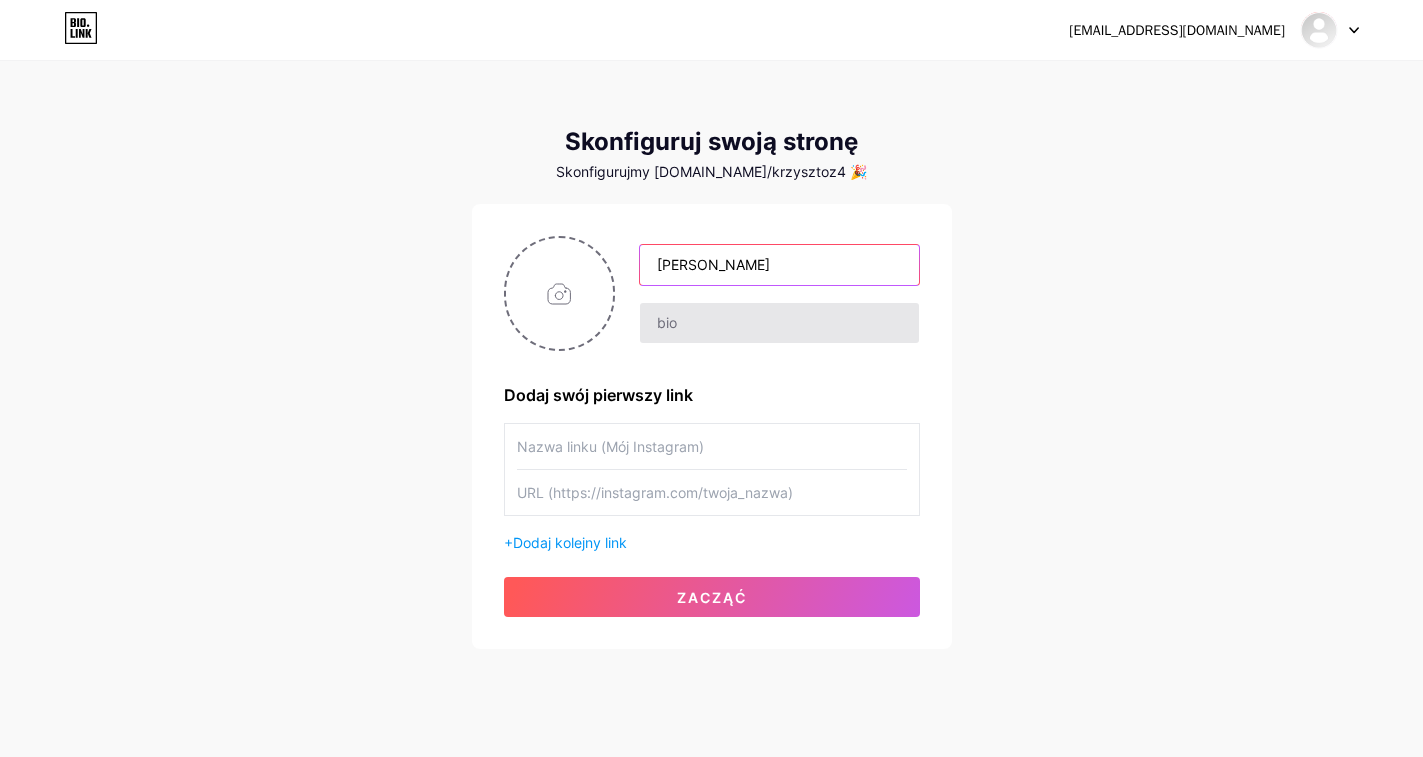 type on "[PERSON_NAME]" 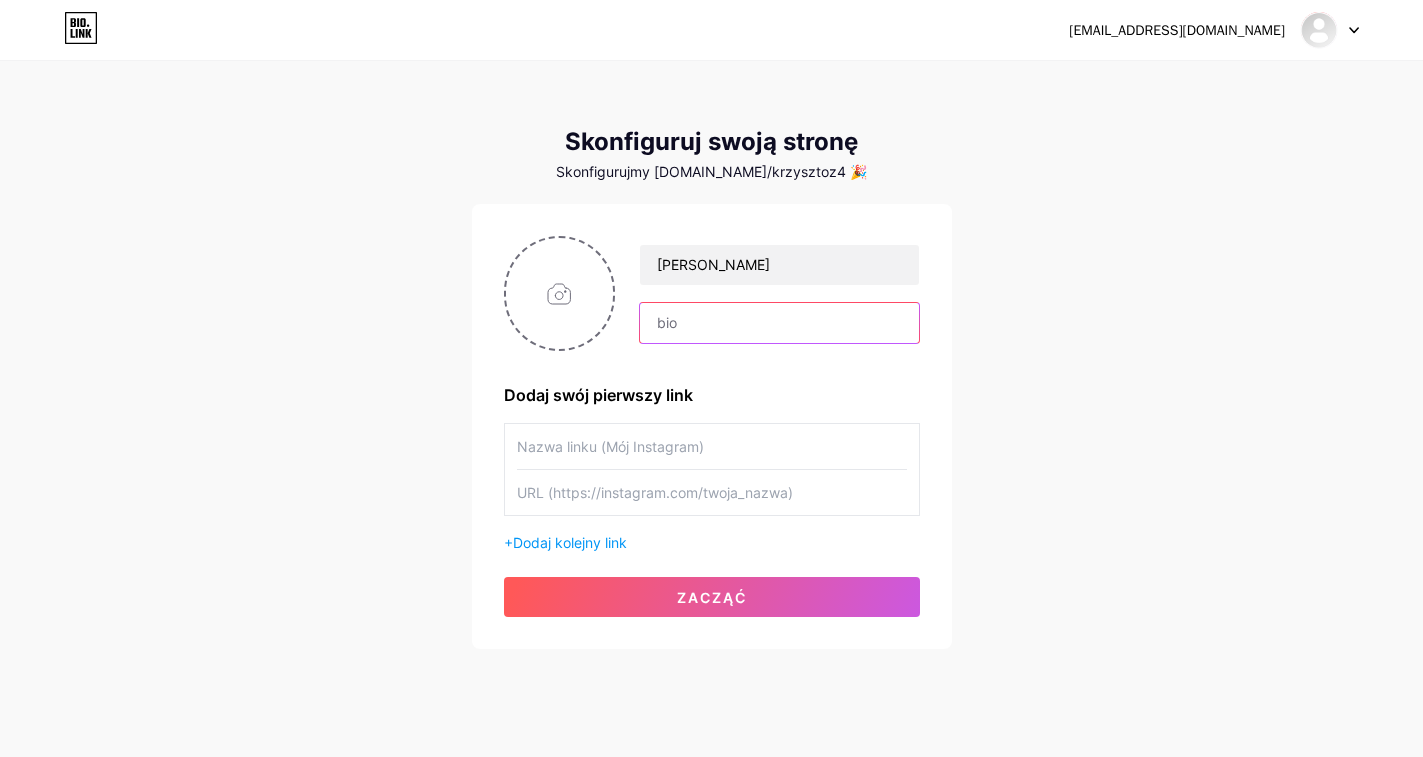 click at bounding box center [779, 323] 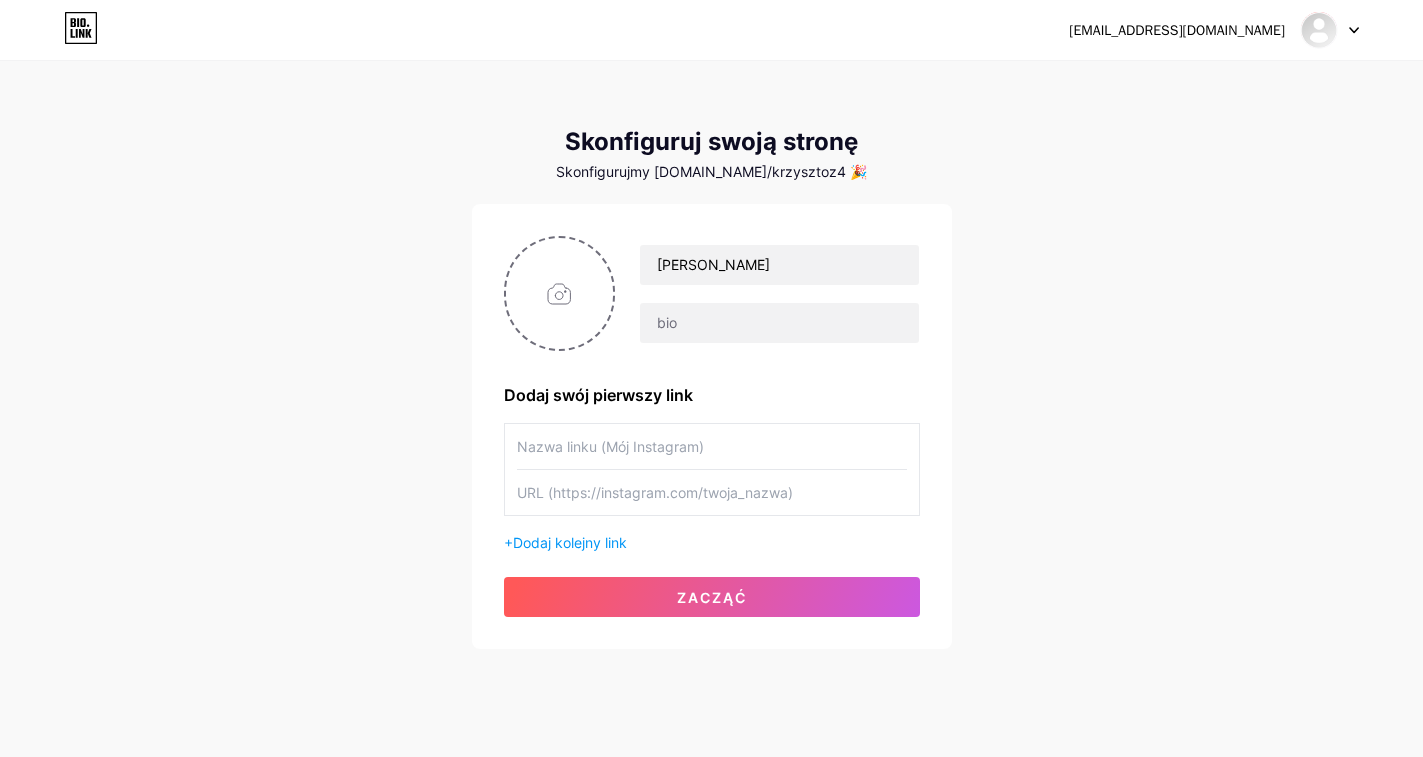 click at bounding box center (712, 446) 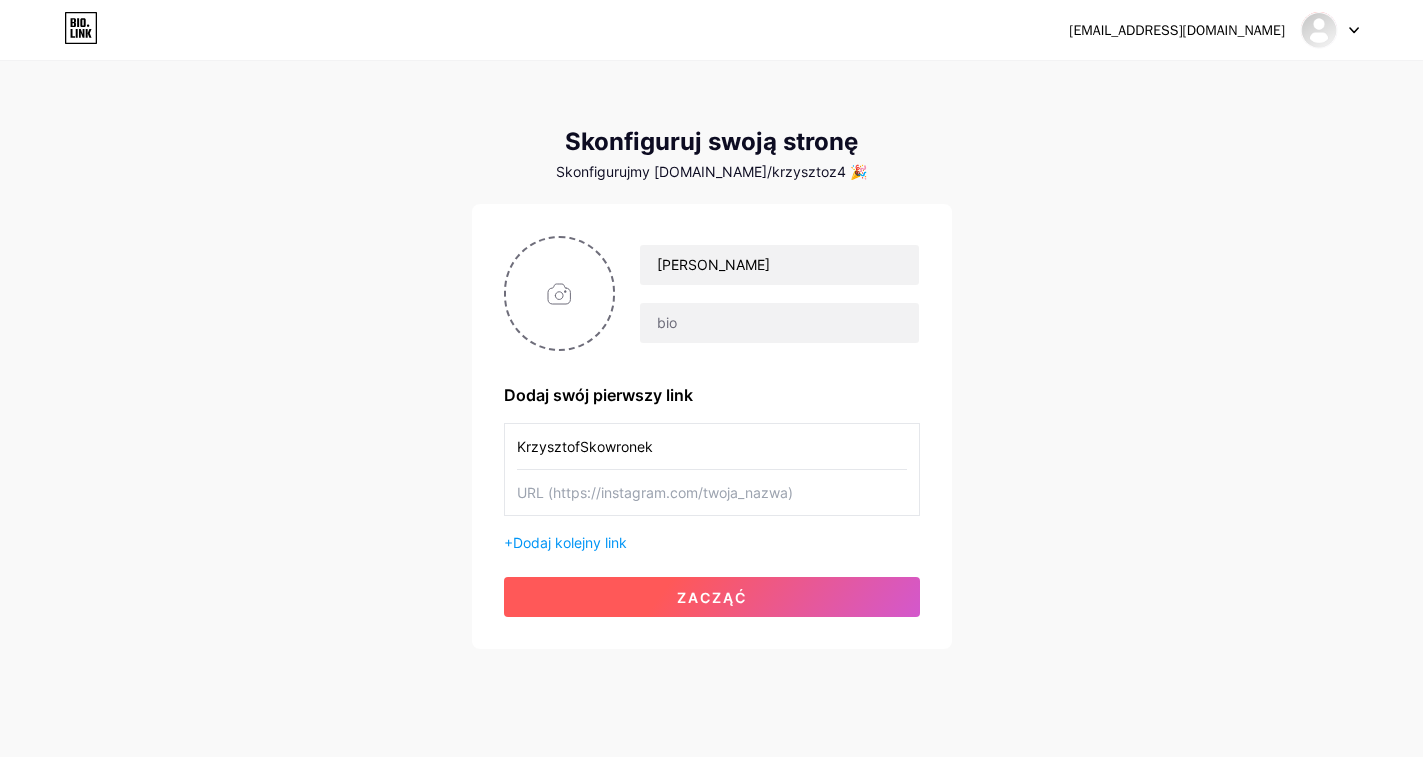 type on "KrzysztofSkowronek" 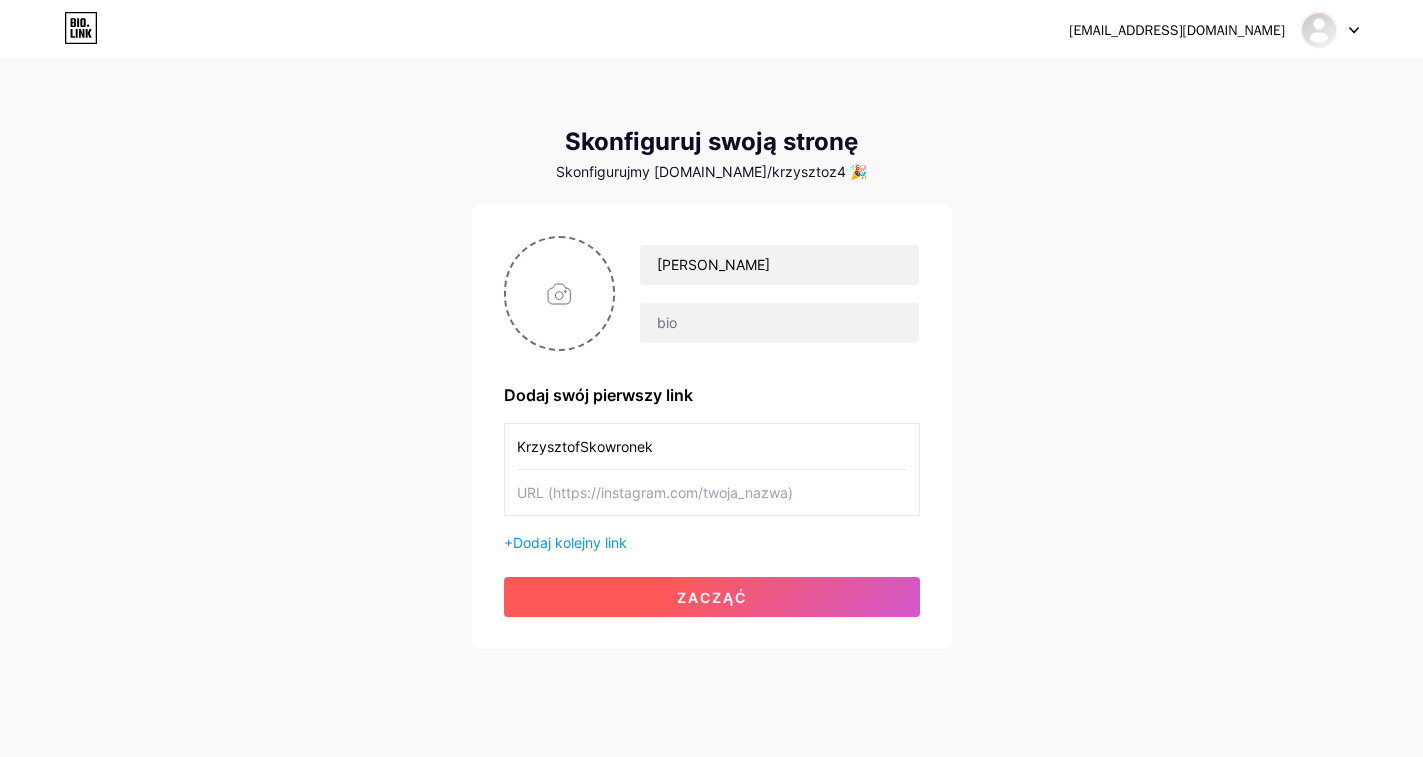 click on "zacząć" at bounding box center (712, 597) 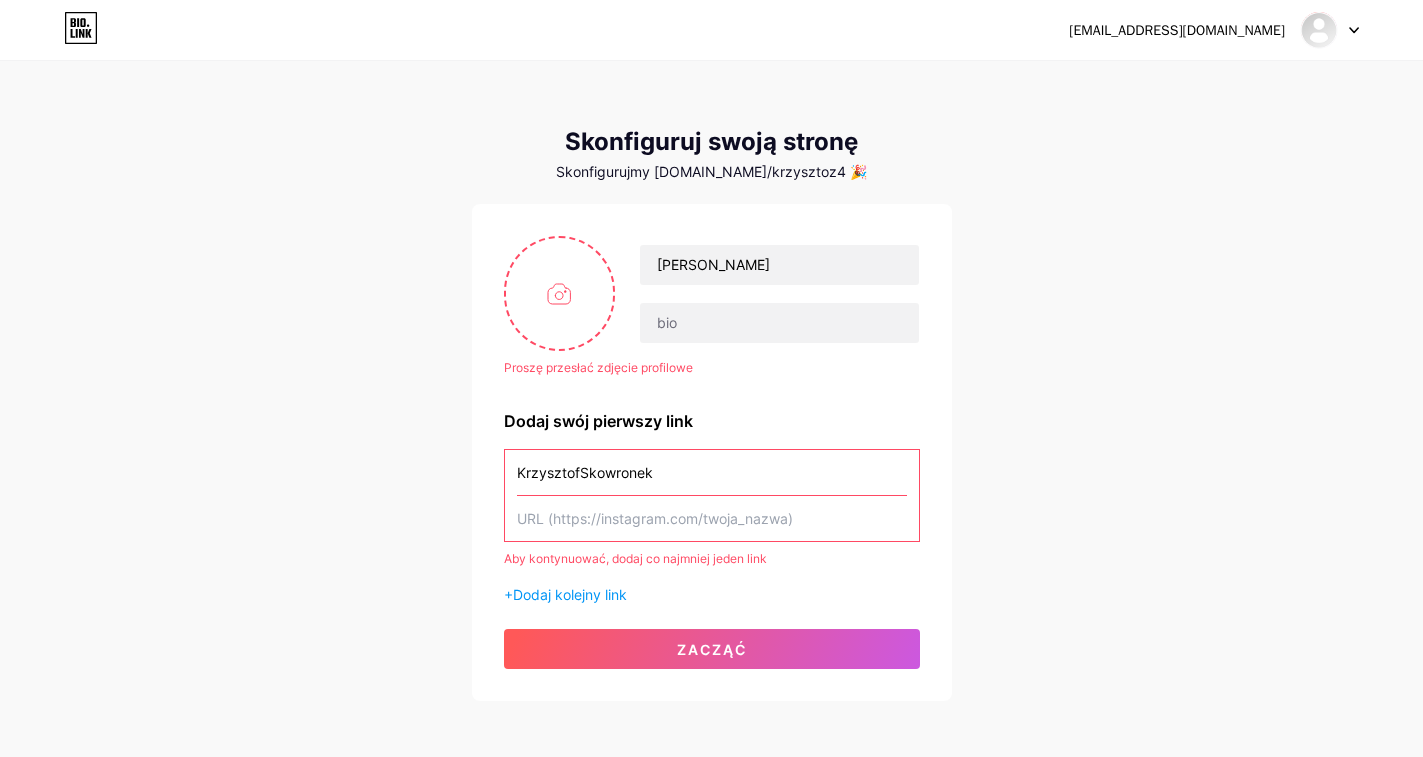 click at bounding box center (712, 518) 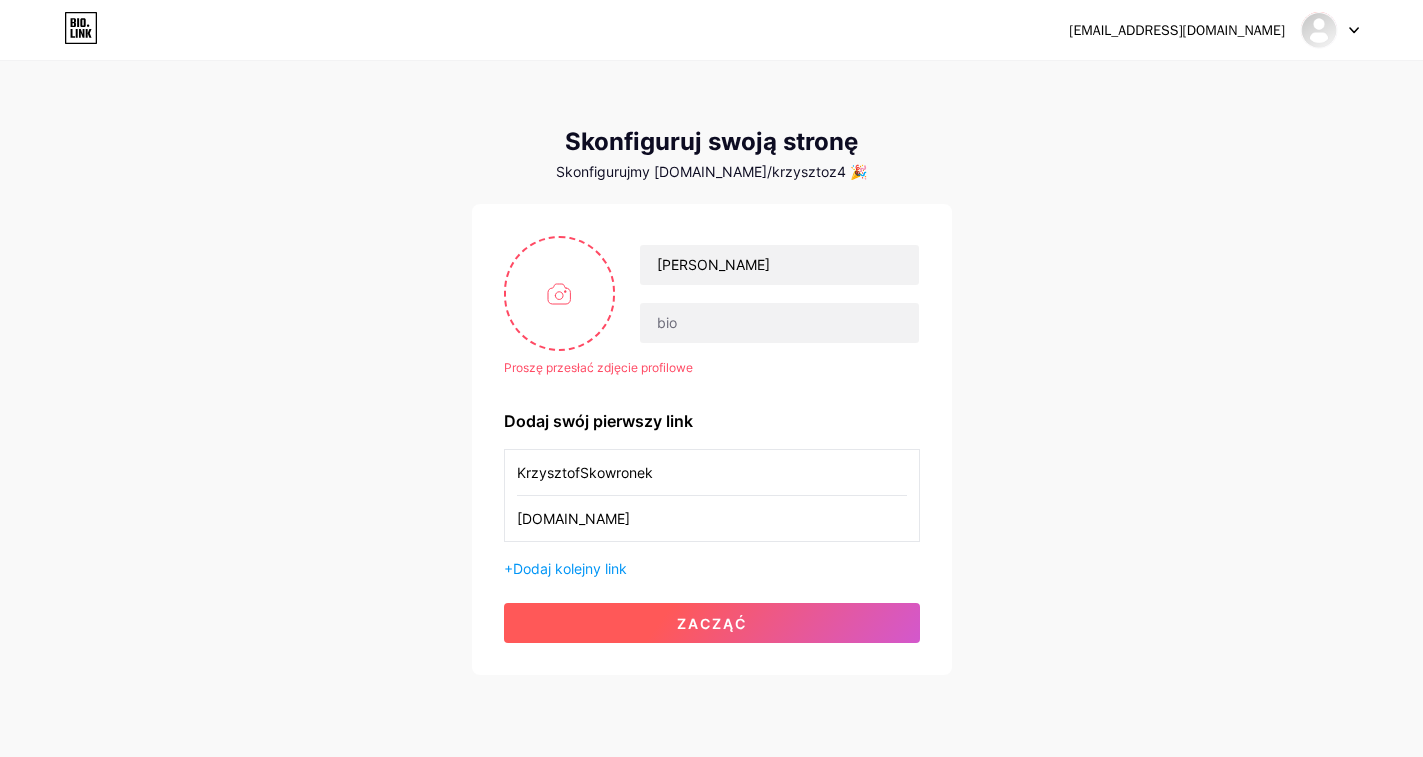 type on "[DOMAIN_NAME]" 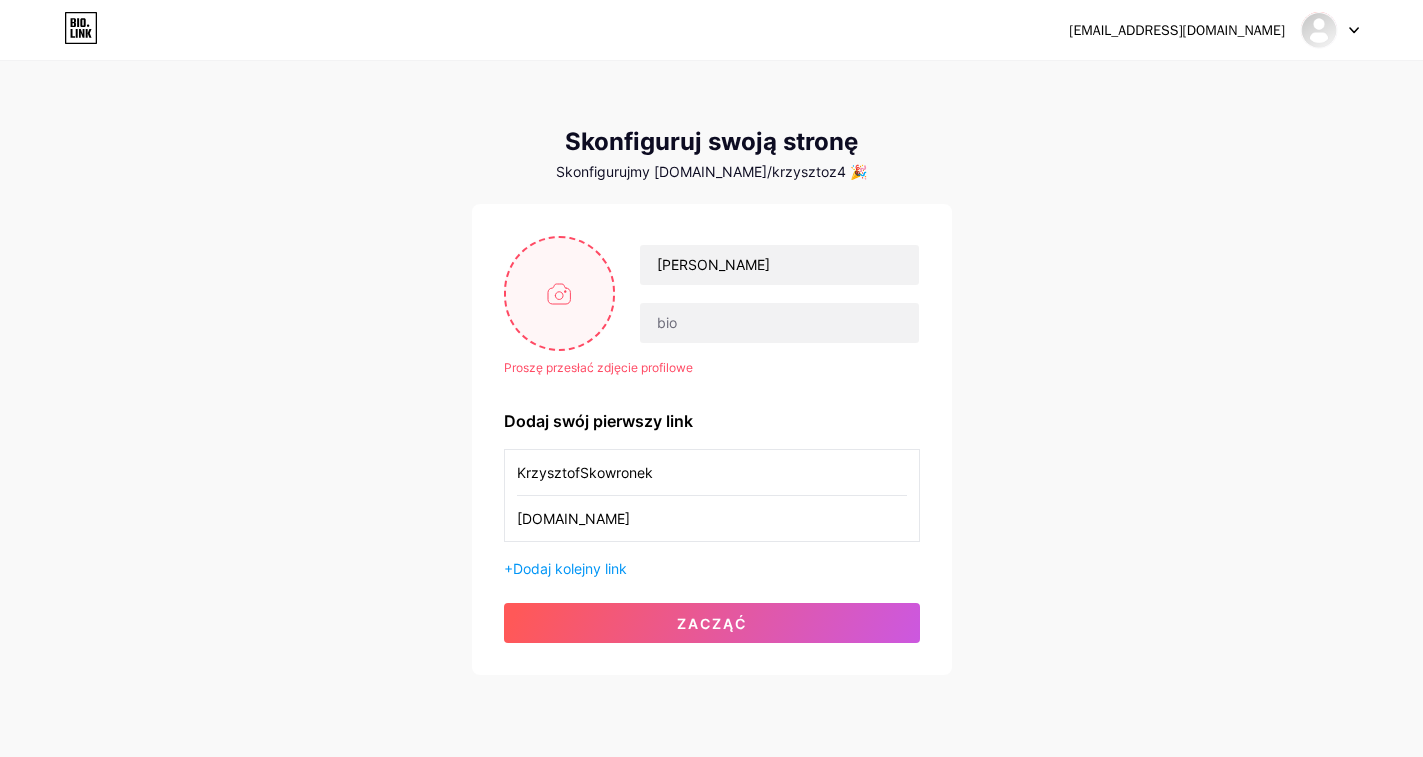 click at bounding box center (560, 293) 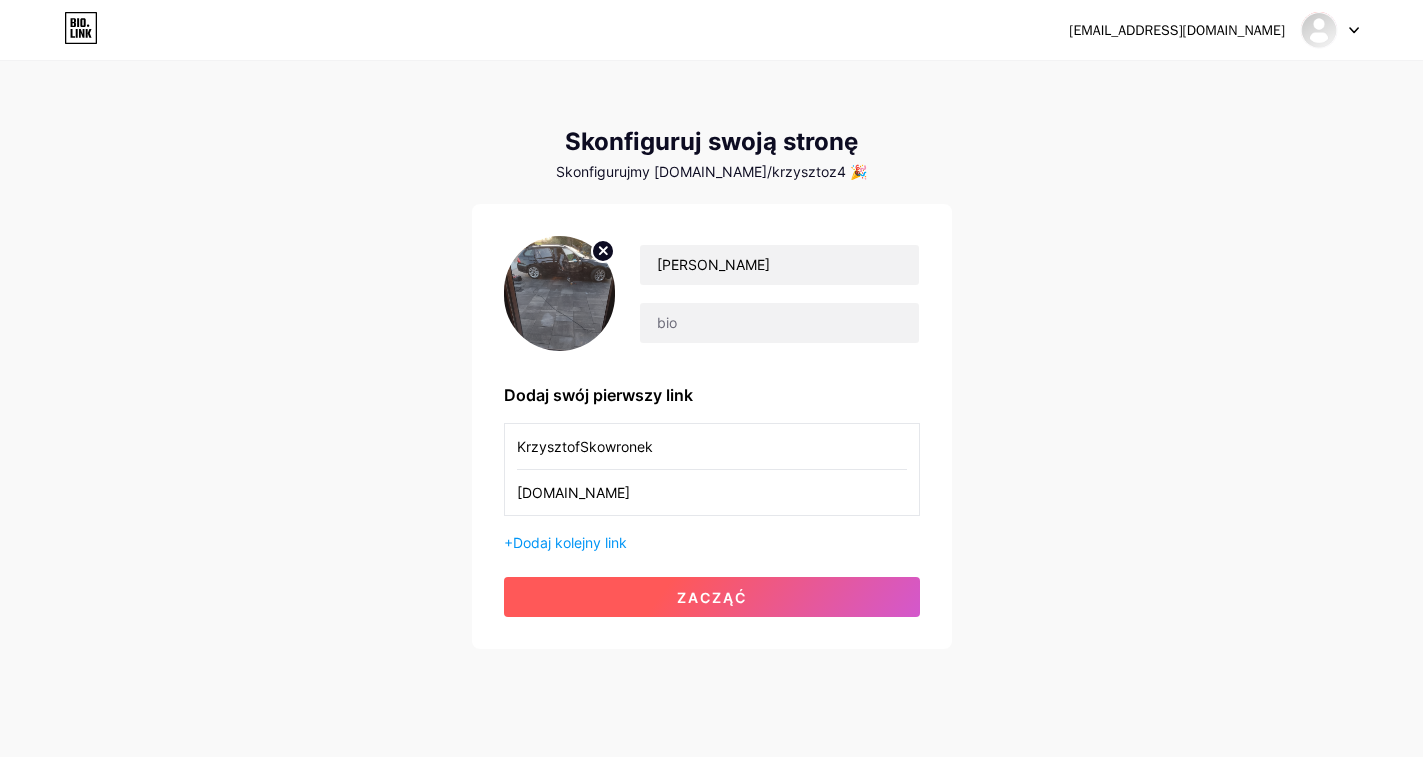 click on "zacząć" at bounding box center (712, 597) 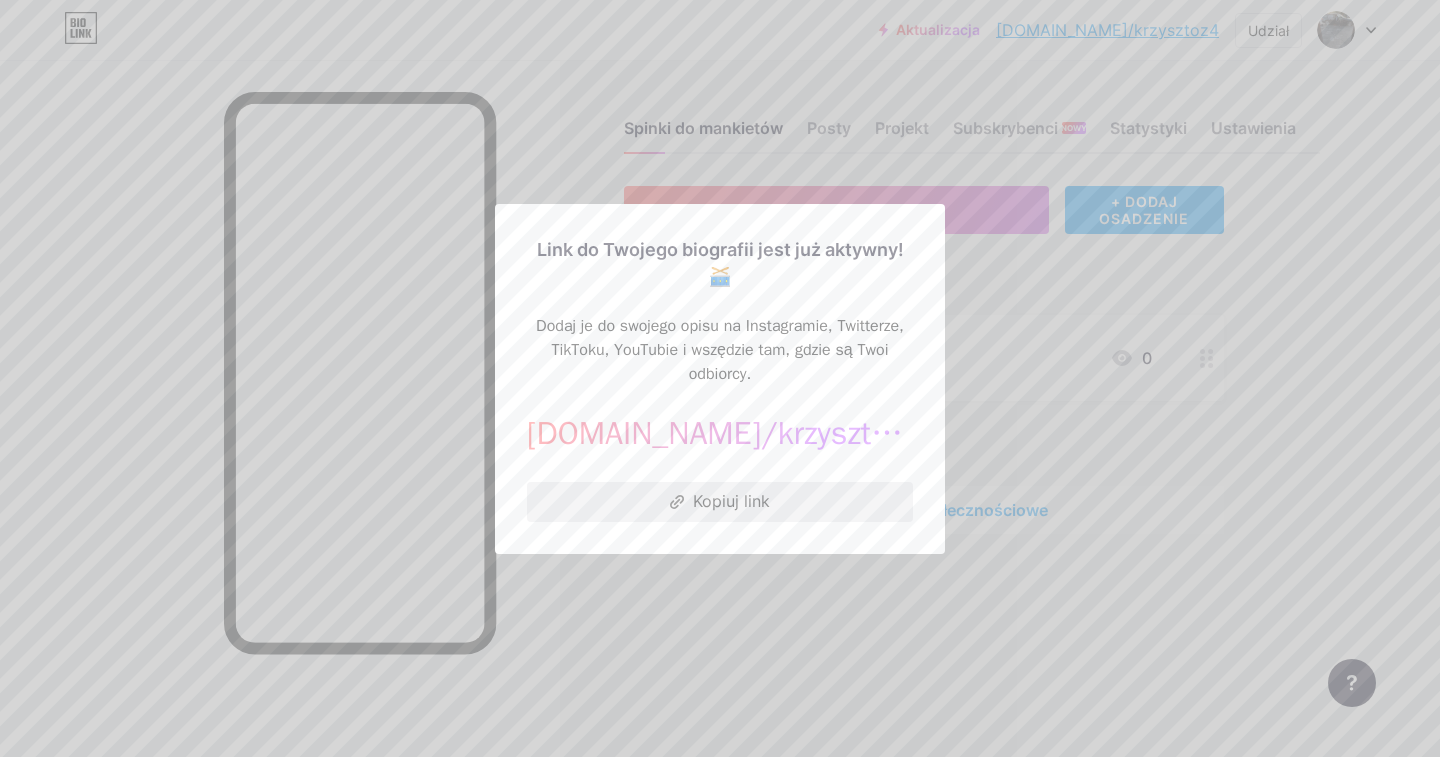 click on "Kopiuj link" at bounding box center [731, 501] 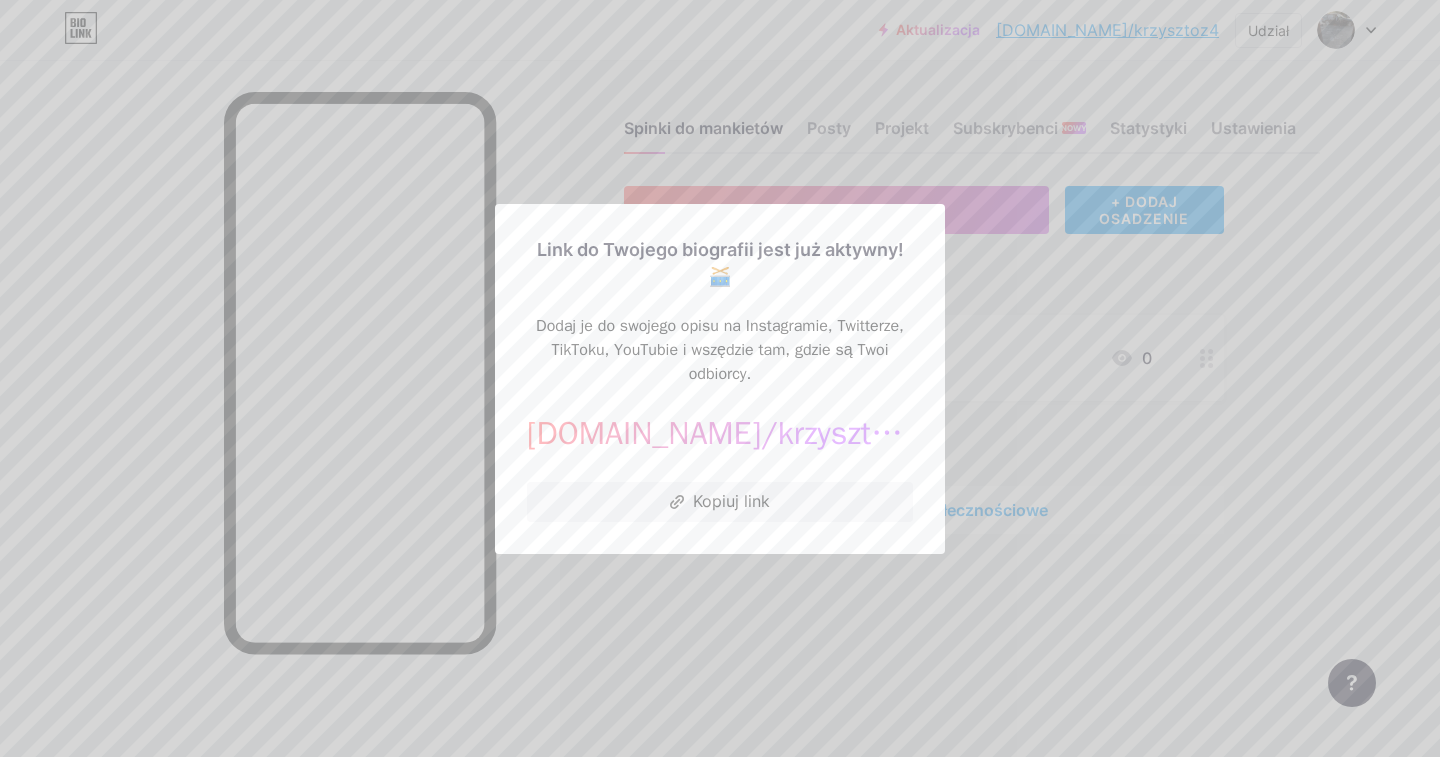 click at bounding box center [720, 378] 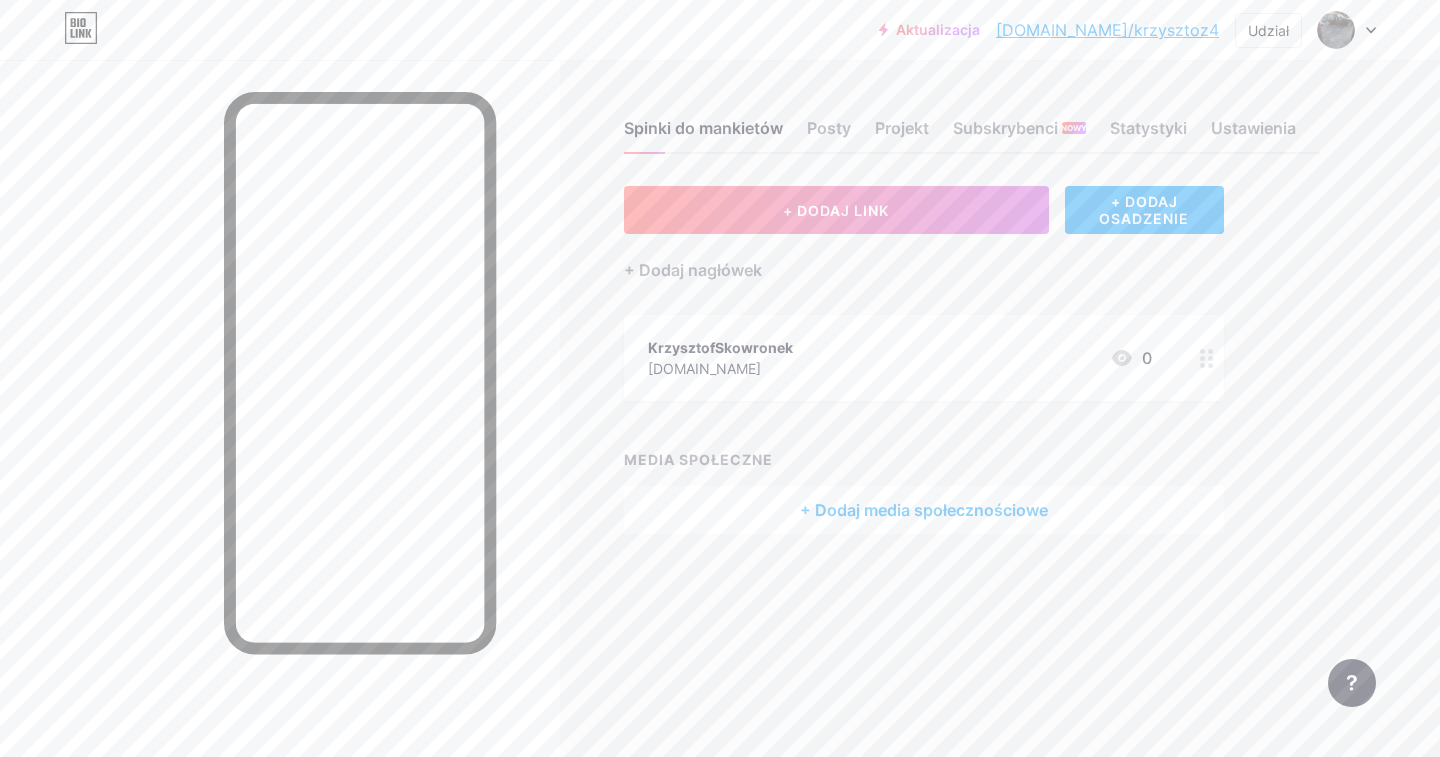 click on "+ Dodaj media społecznościowe" at bounding box center (924, 510) 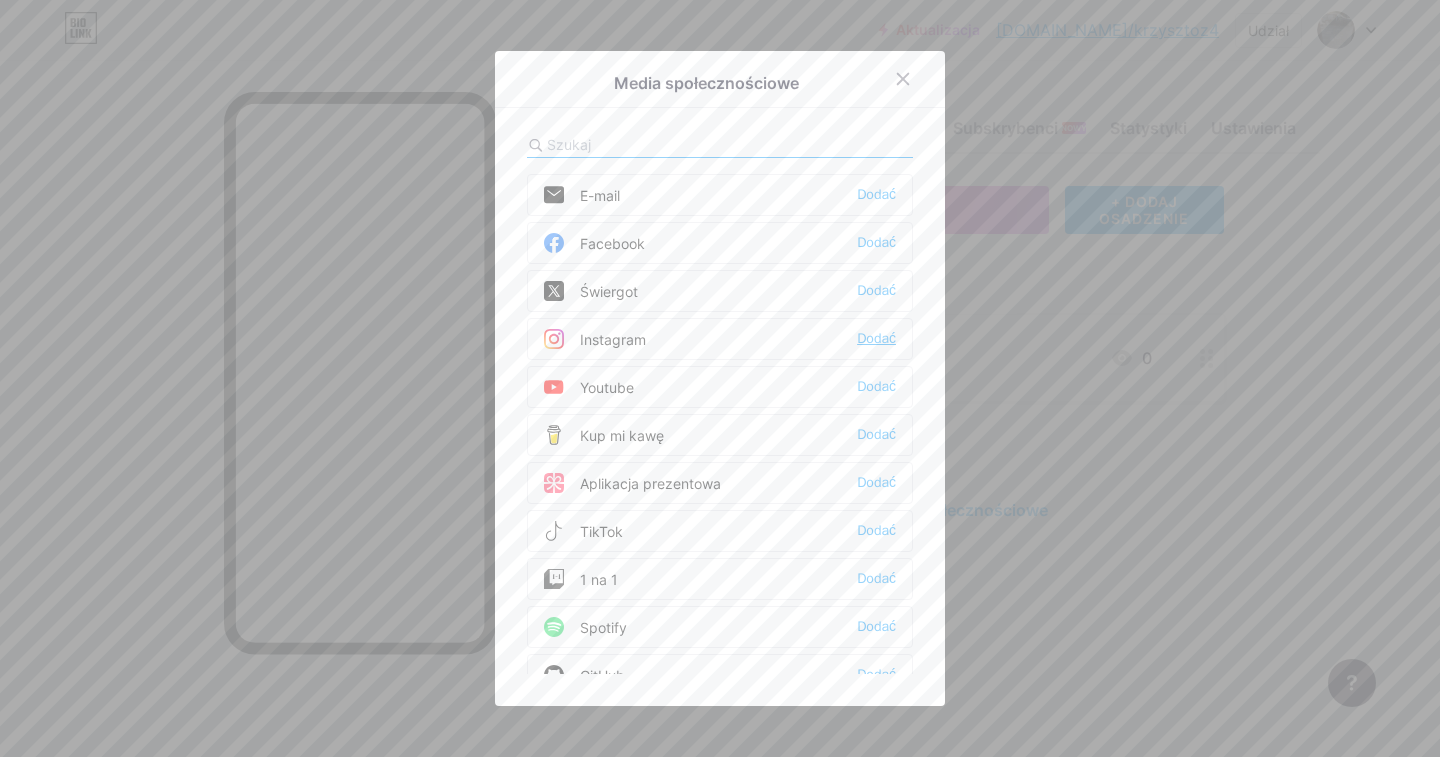 click on "Dodać" at bounding box center (876, 338) 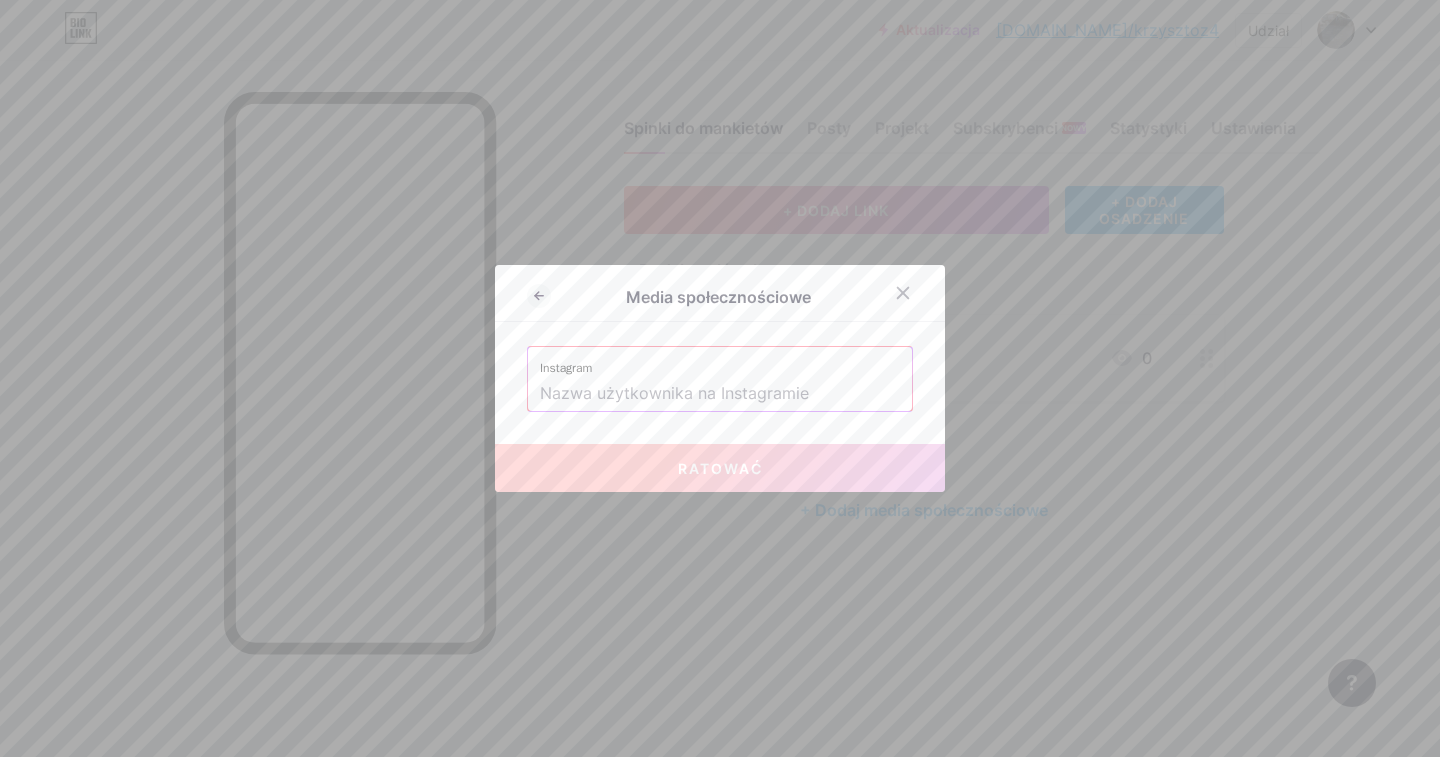 click at bounding box center [720, 394] 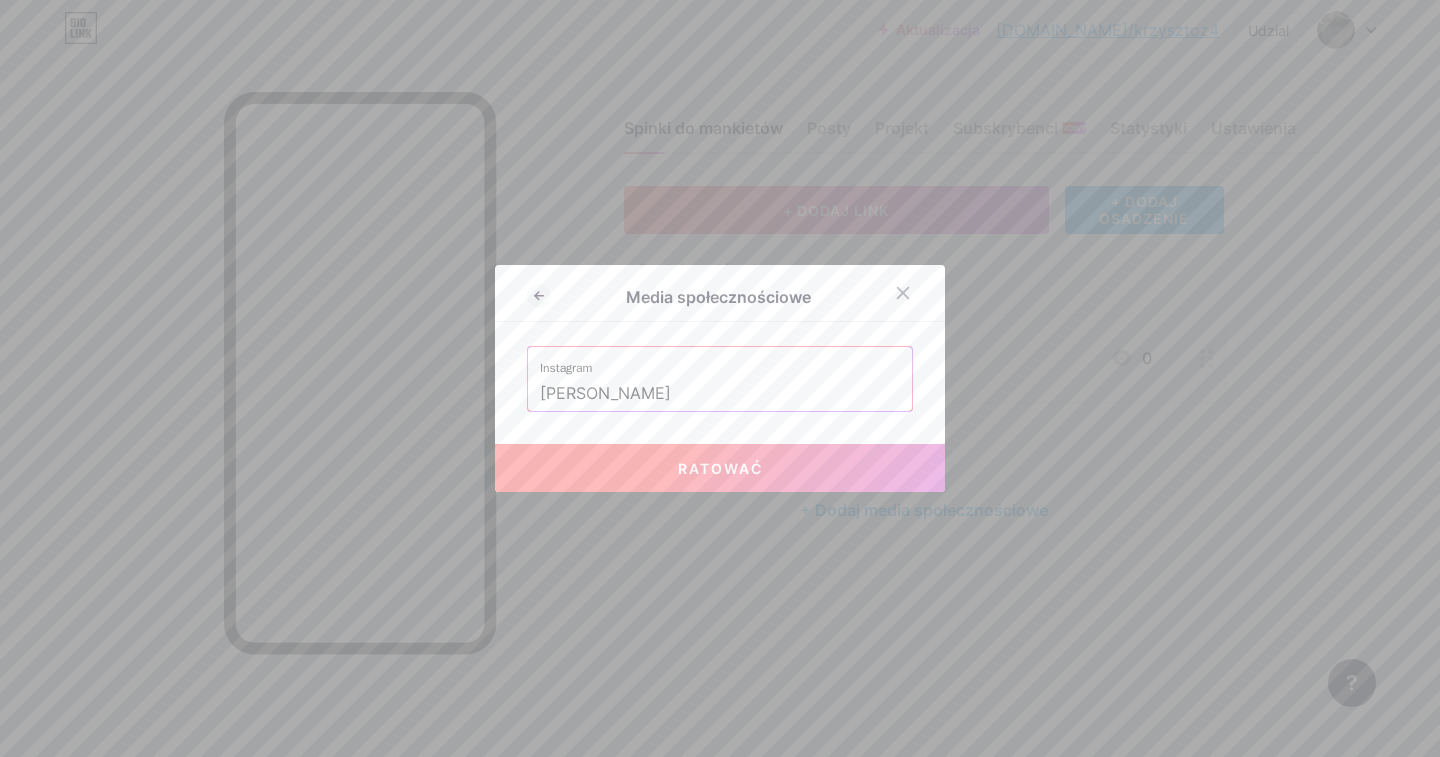 click on "[PERSON_NAME]" at bounding box center (720, 394) 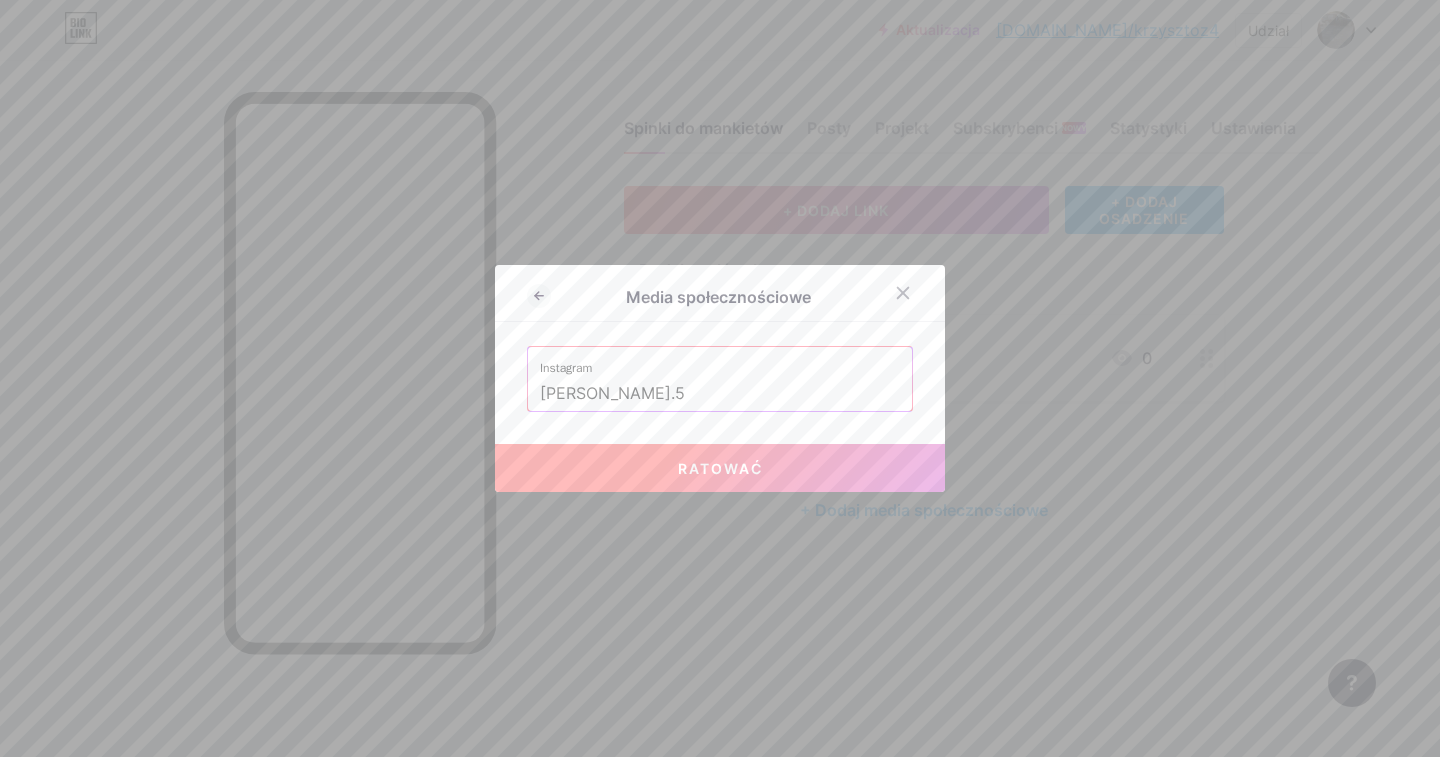 click on "Ratować" at bounding box center [720, 468] 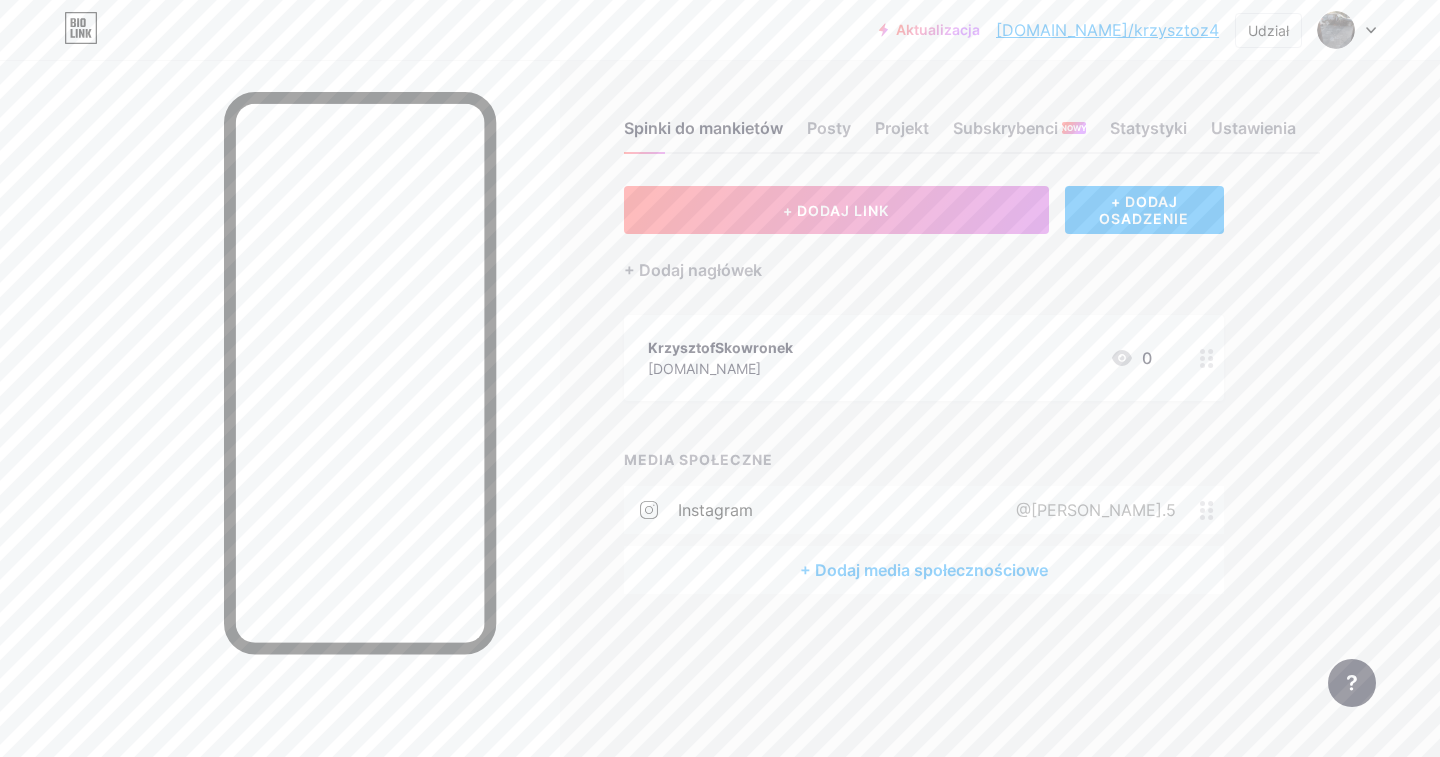 click on "+ Dodaj media społecznościowe" at bounding box center [924, 570] 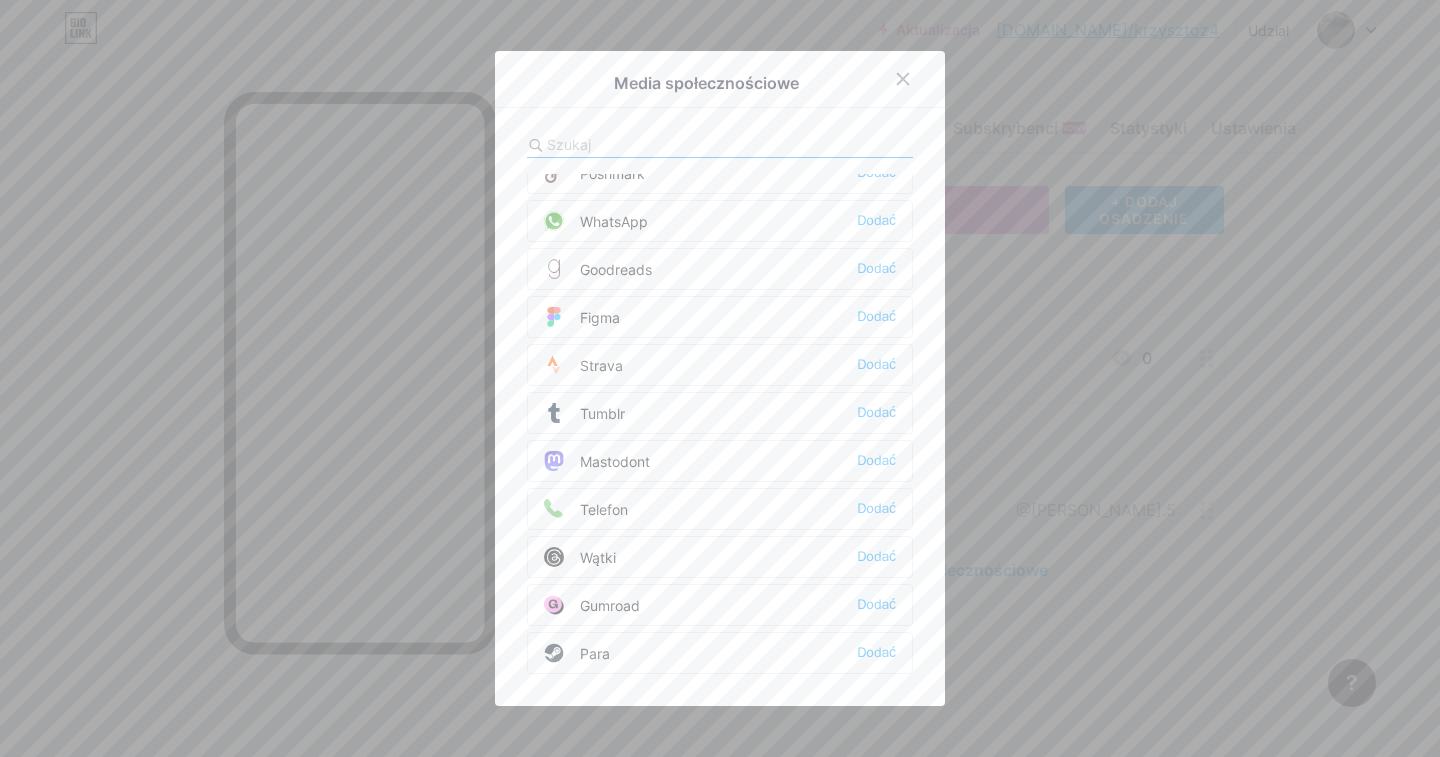 scroll, scrollTop: 1700, scrollLeft: 0, axis: vertical 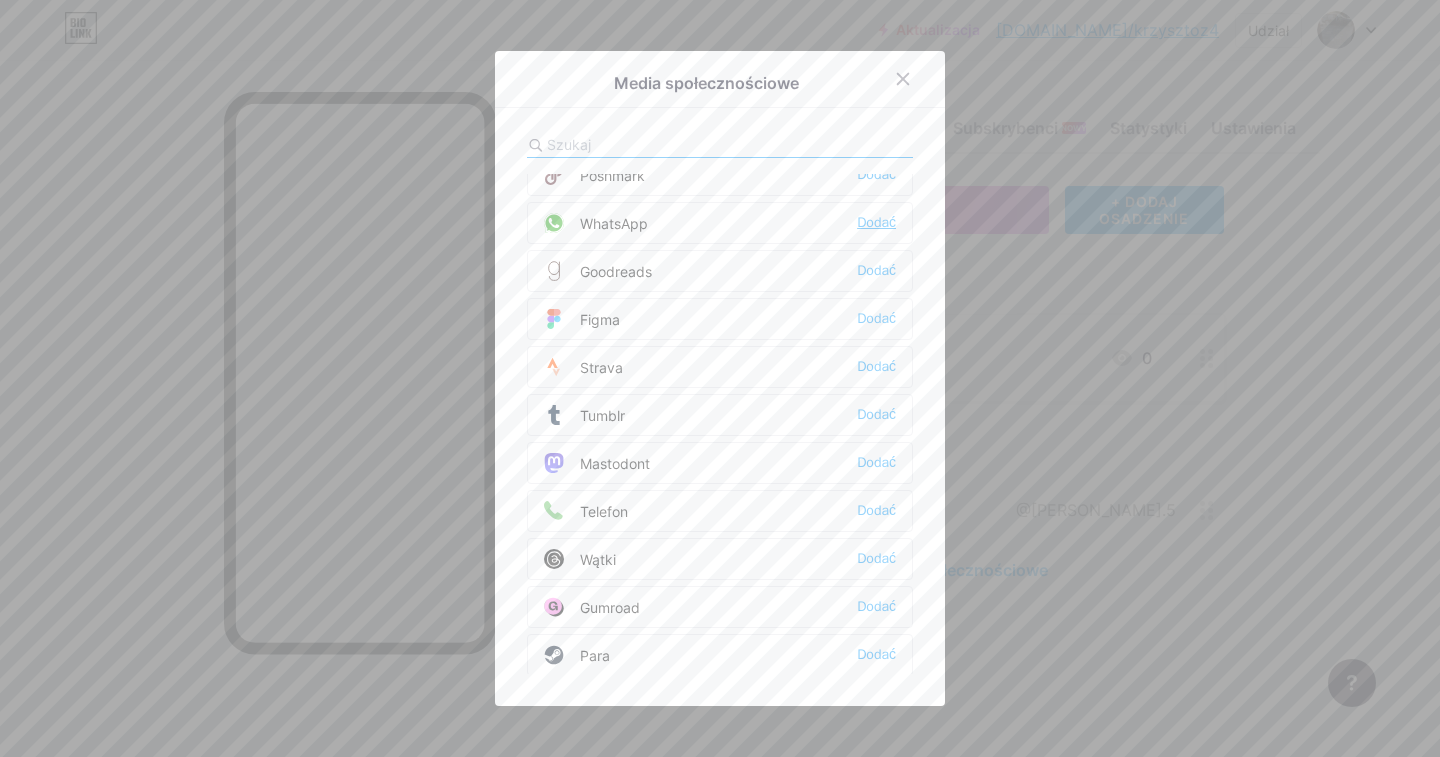 click on "Dodać" at bounding box center (876, 222) 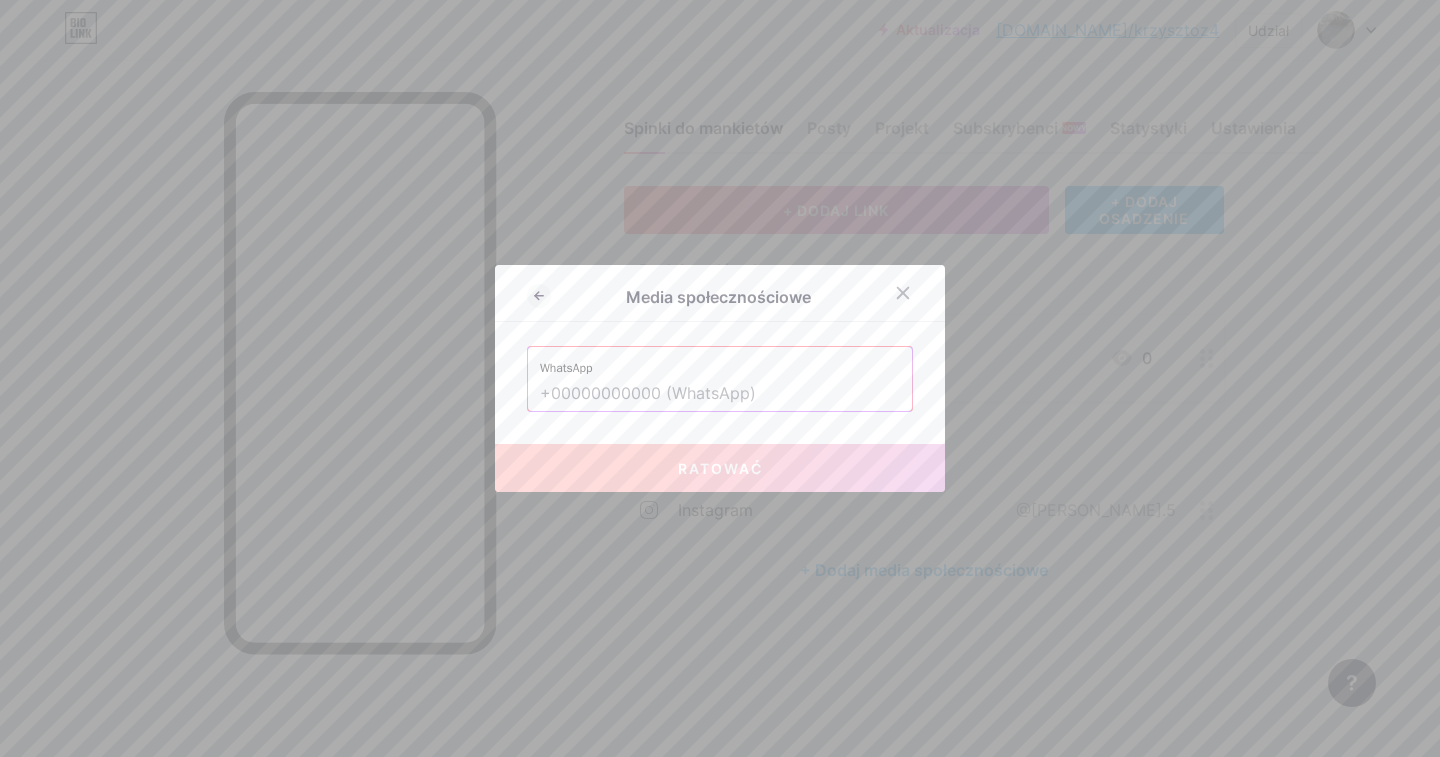 click on "Ratować" at bounding box center (720, 468) 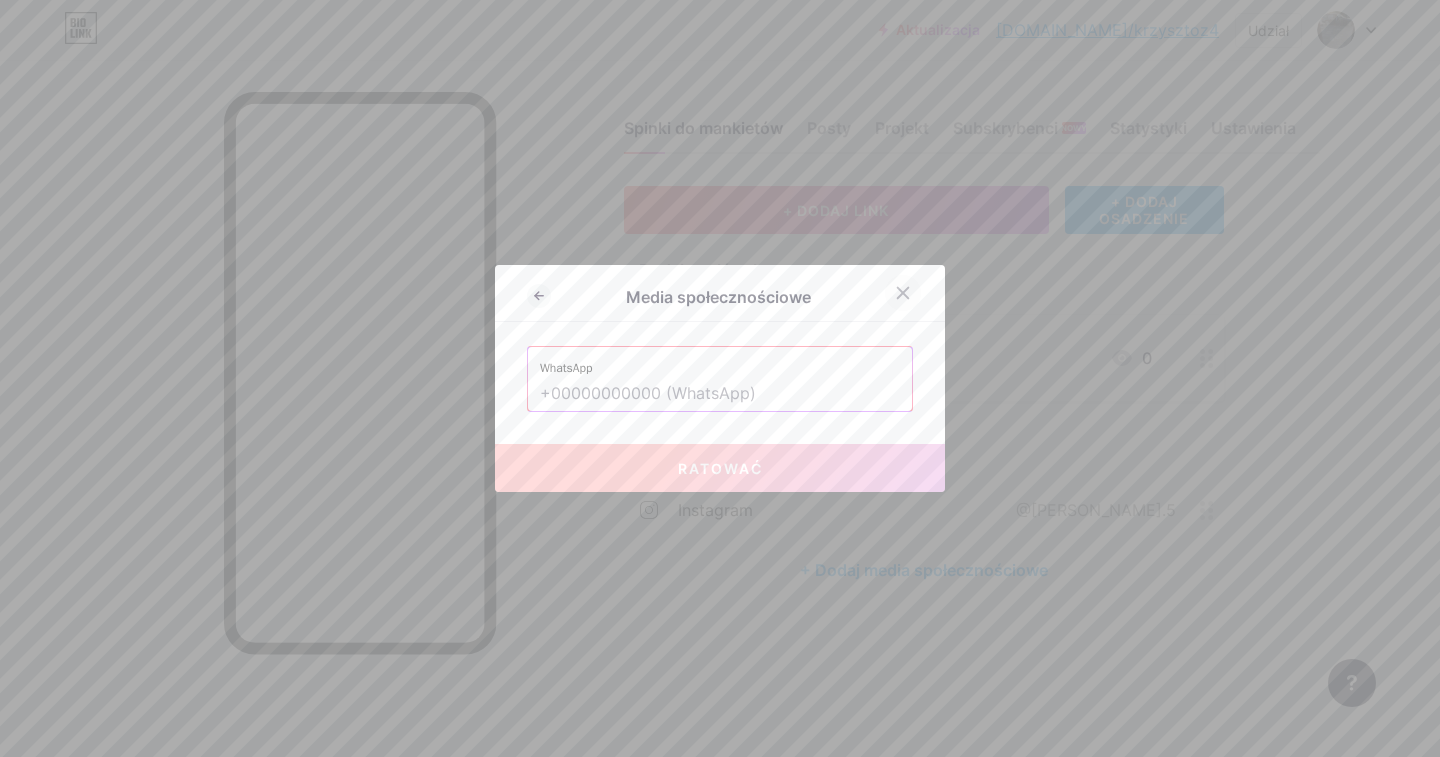 click 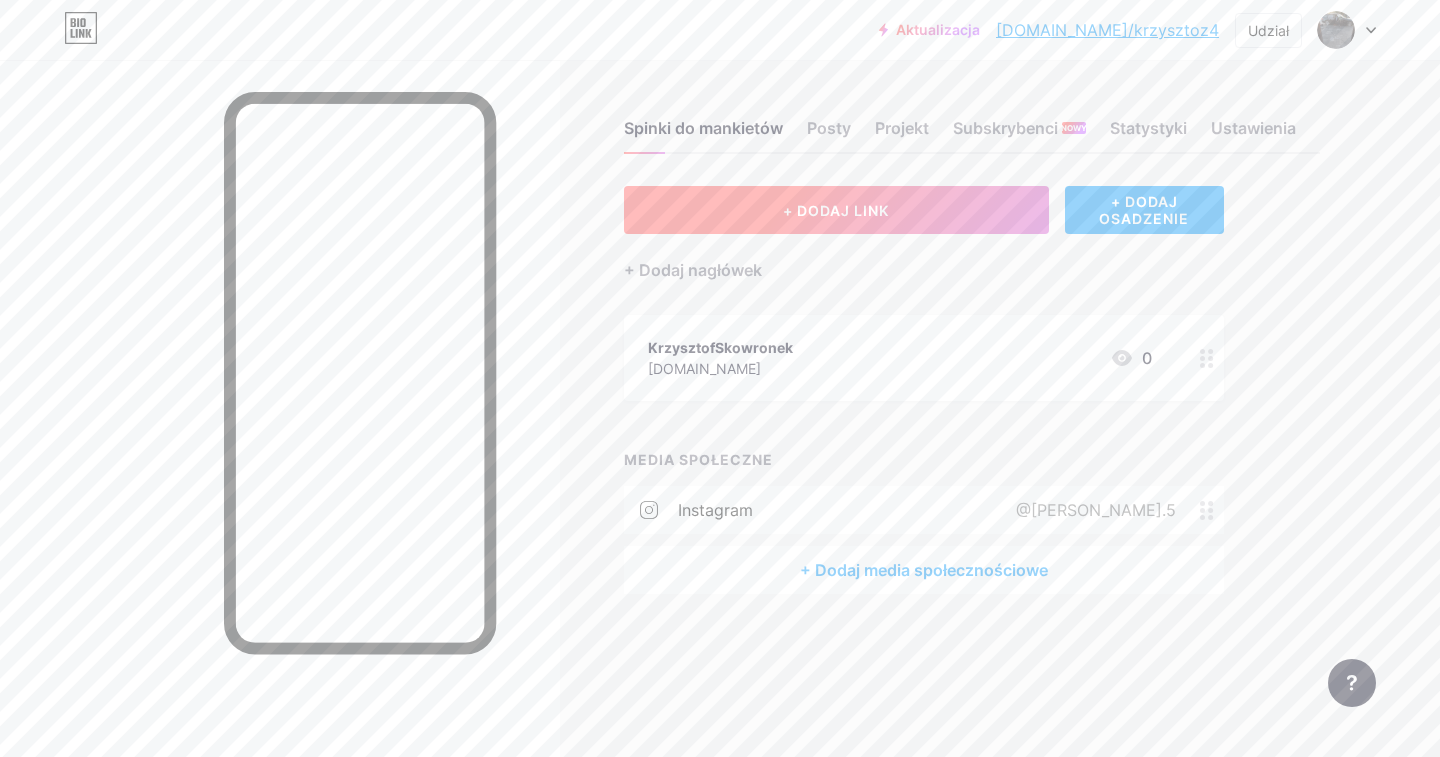click on "+ DODAJ LINK" at bounding box center [836, 210] 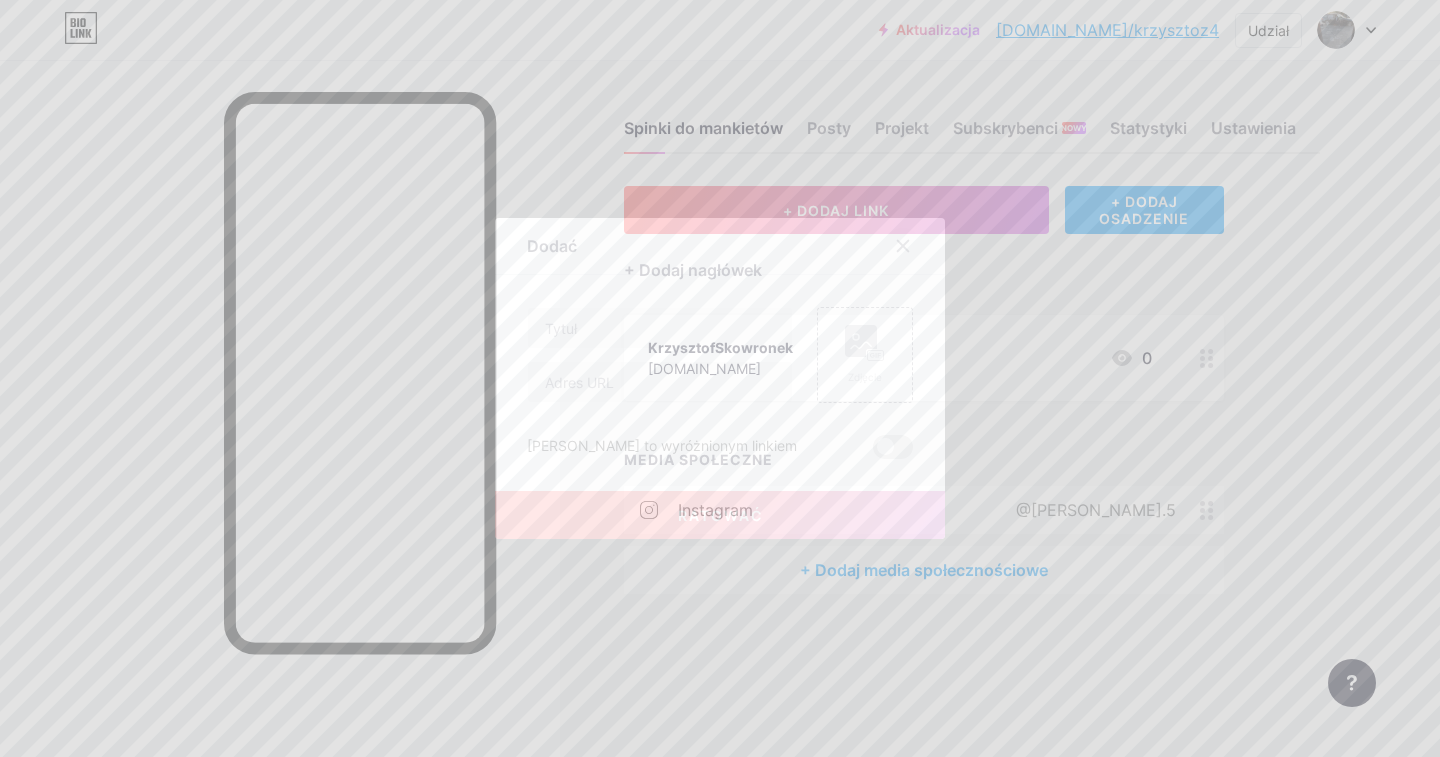 click 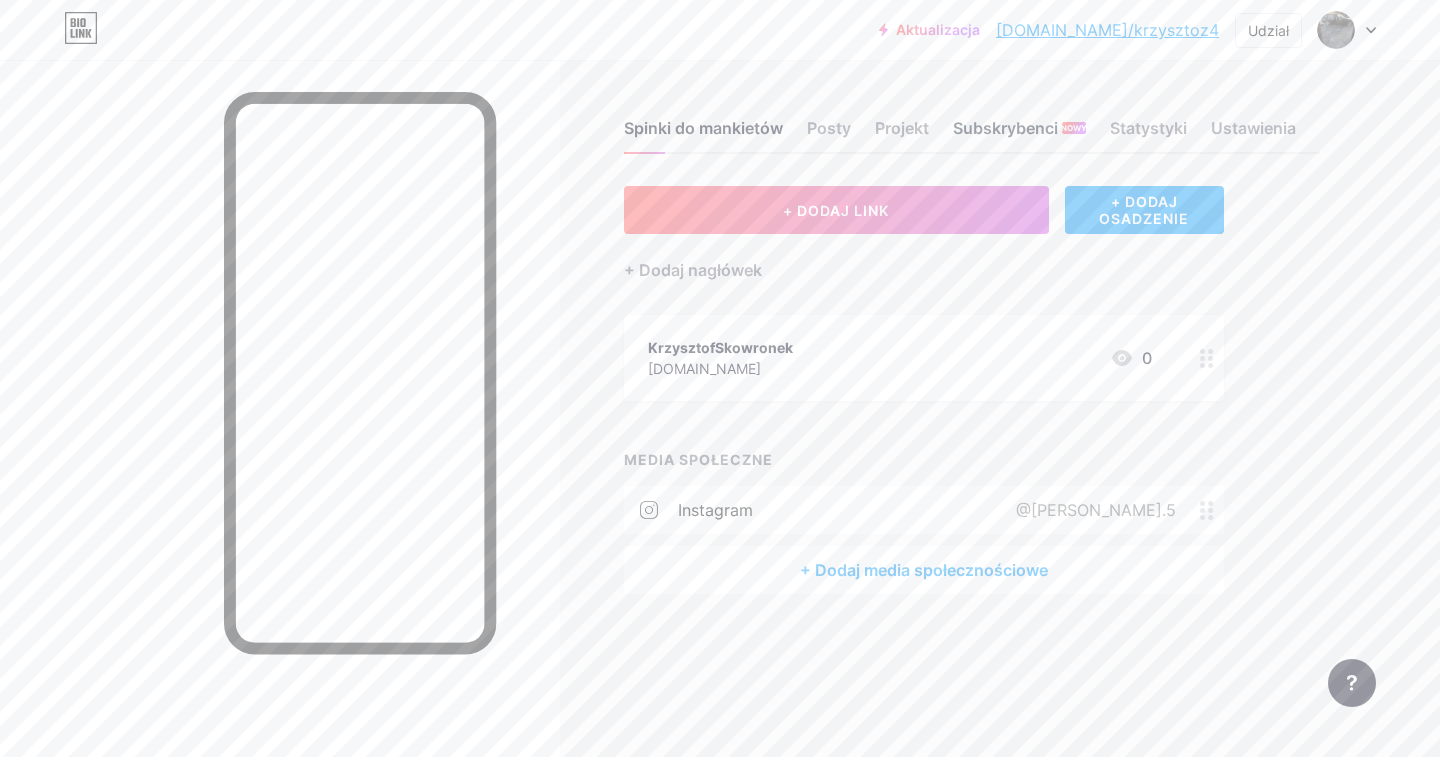 click on "Subskrybenci" at bounding box center [1005, 128] 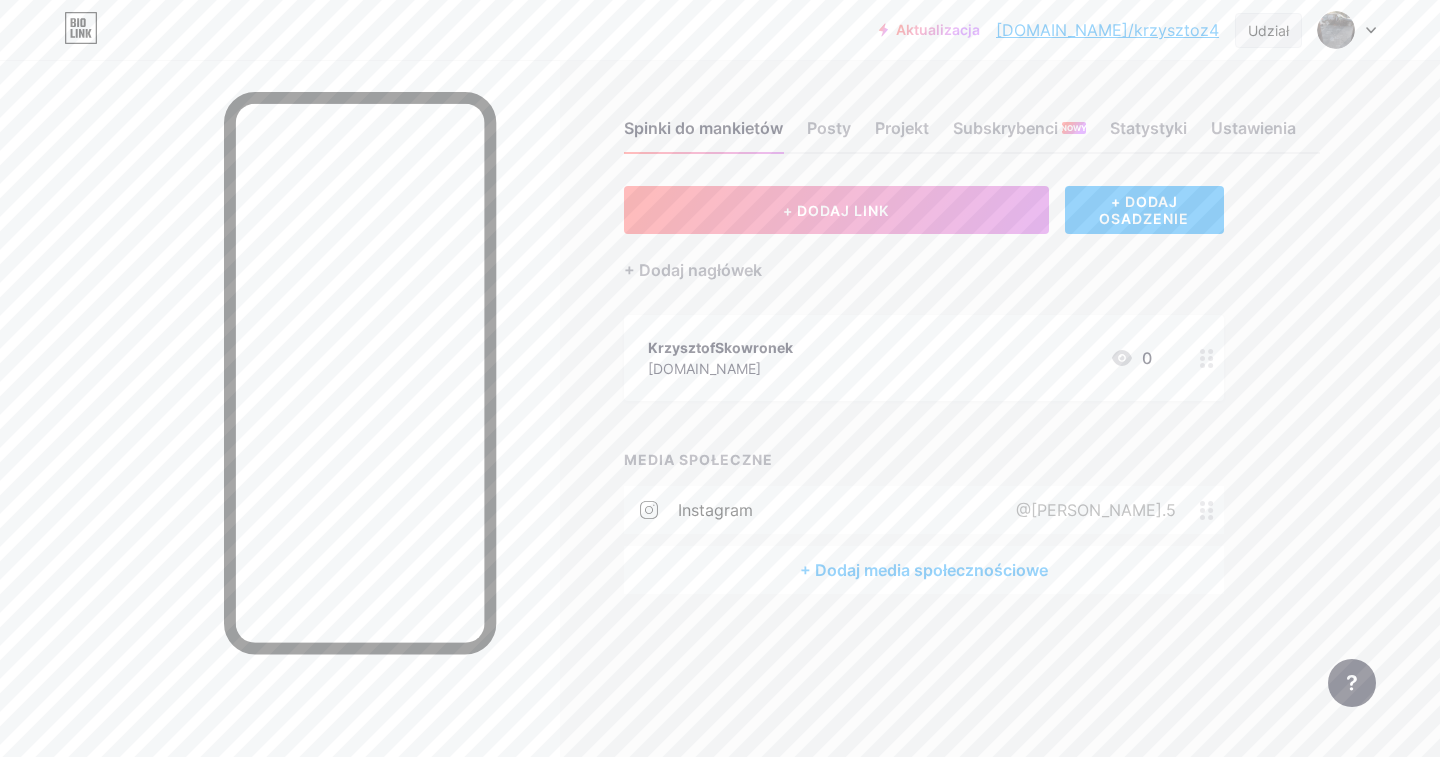 click on "Udział" at bounding box center [1268, 30] 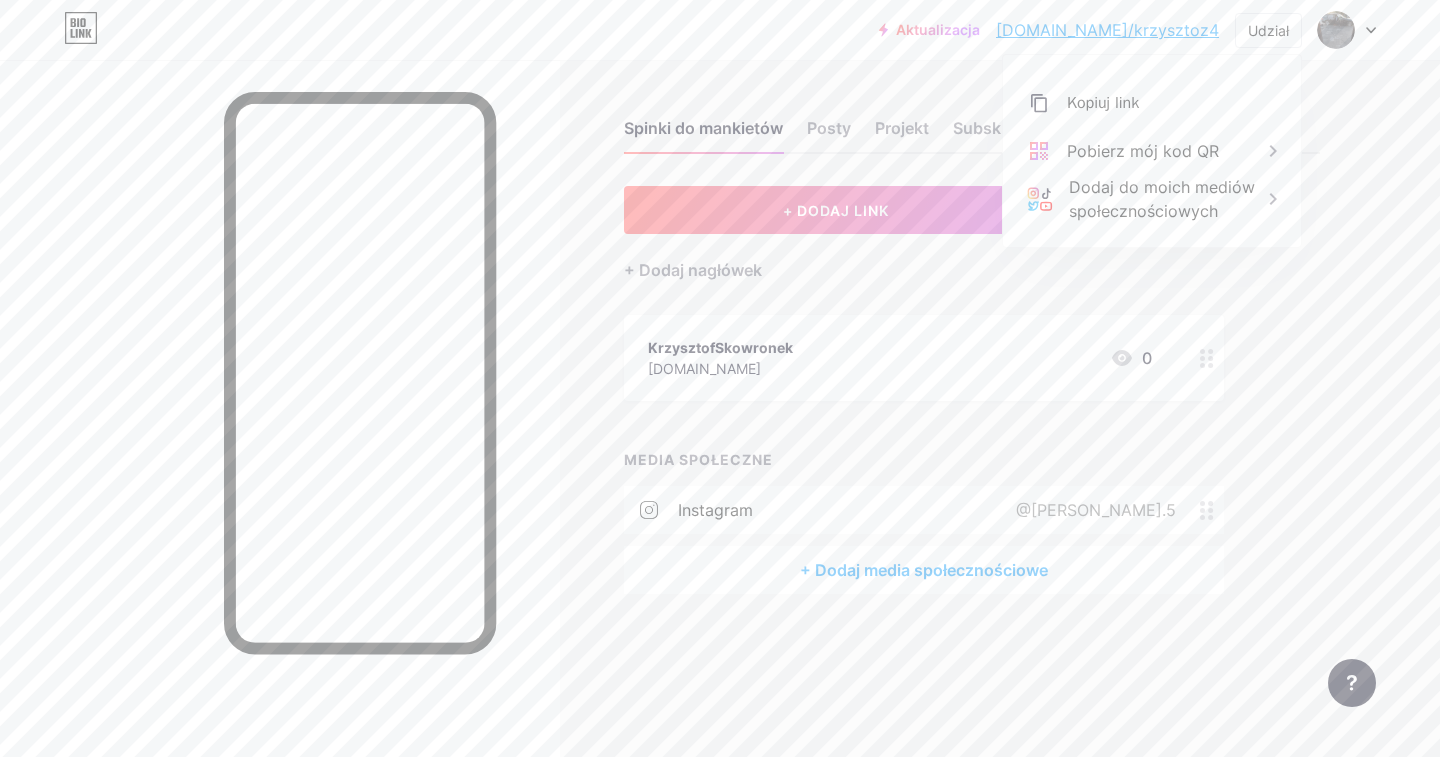click on "Spinki do mankietów
Posty
Projekt
Subskrybenci
NOWY
Statystyki
Ustawienia       + DODAJ LINK     + DODAJ OSADZENIE
+ Dodaj nagłówek
KrzysztofSkowronek
[DOMAIN_NAME]
0
MEDIA SPOŁECZNE
Instagram
@[PERSON_NAME].5               + Dodaj media społecznościowe                       Prośby o funkcje             Centrum pomocy         Skontaktuj się z pomocą techniczną" at bounding box center (702, 377) 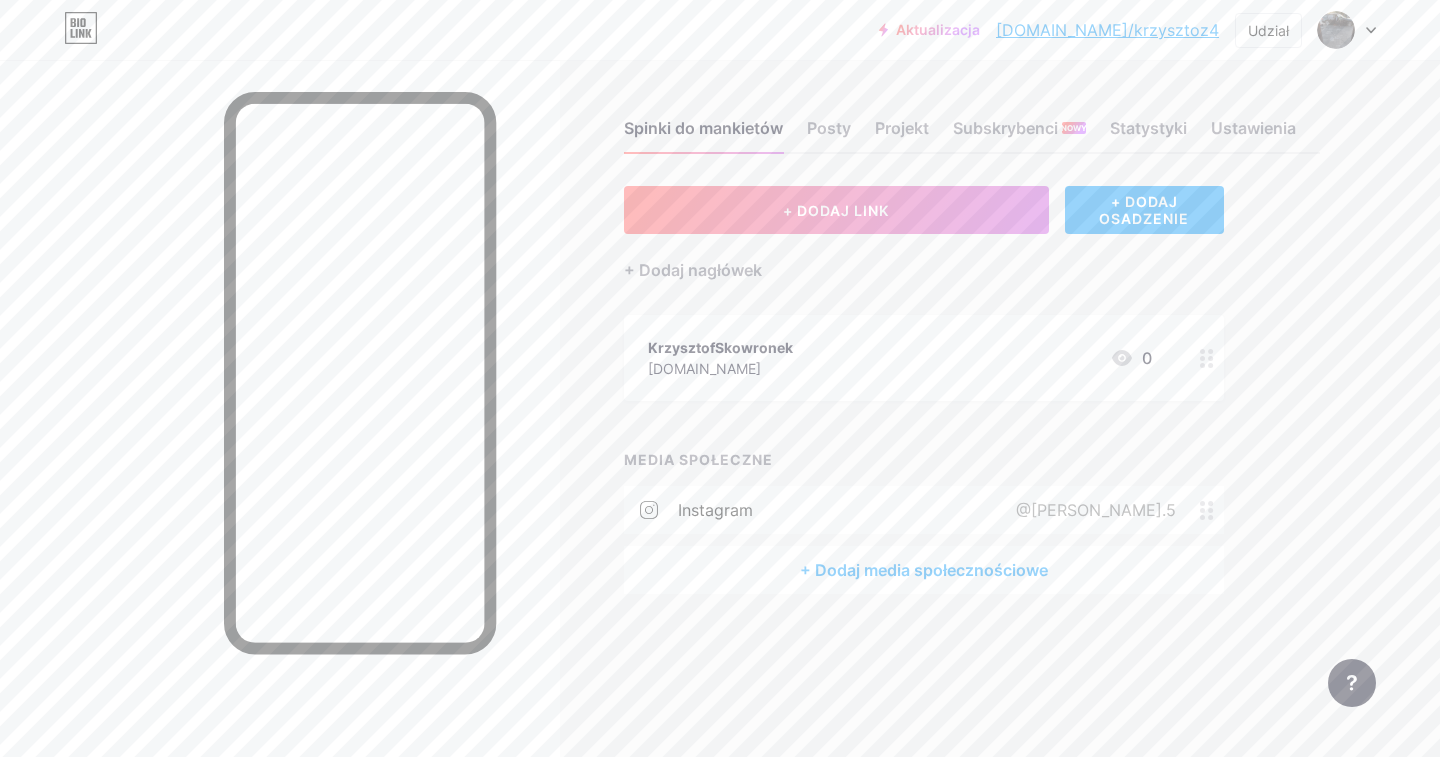 click on "Aktualizacja" at bounding box center [938, 29] 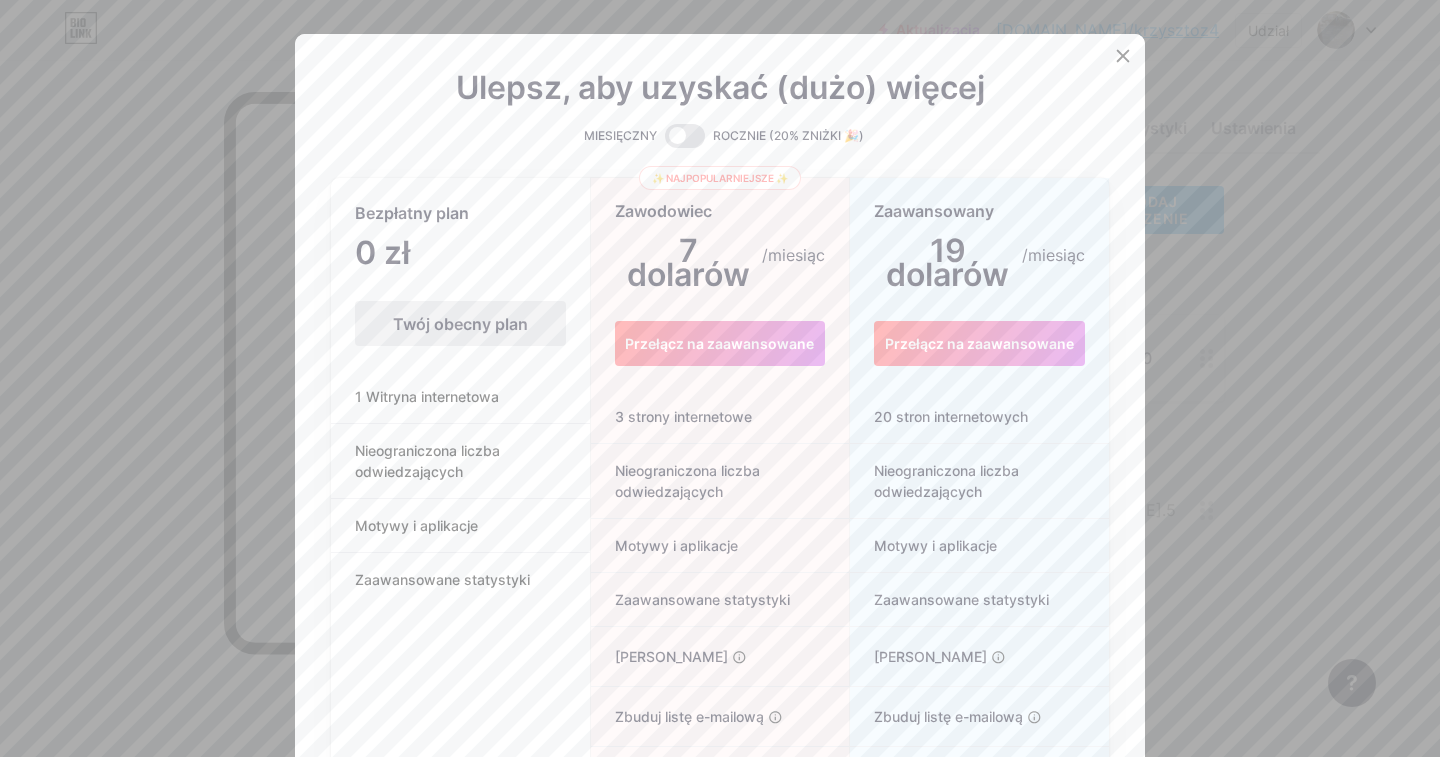 click on "Bezpłatny plan   0 zł   /miesiąc
Twój obecny plan   1 Witryna internetowa Nieograniczona liczba odwiedzających Motywy i aplikacje Zaawansowane statystyki" at bounding box center (460, 553) 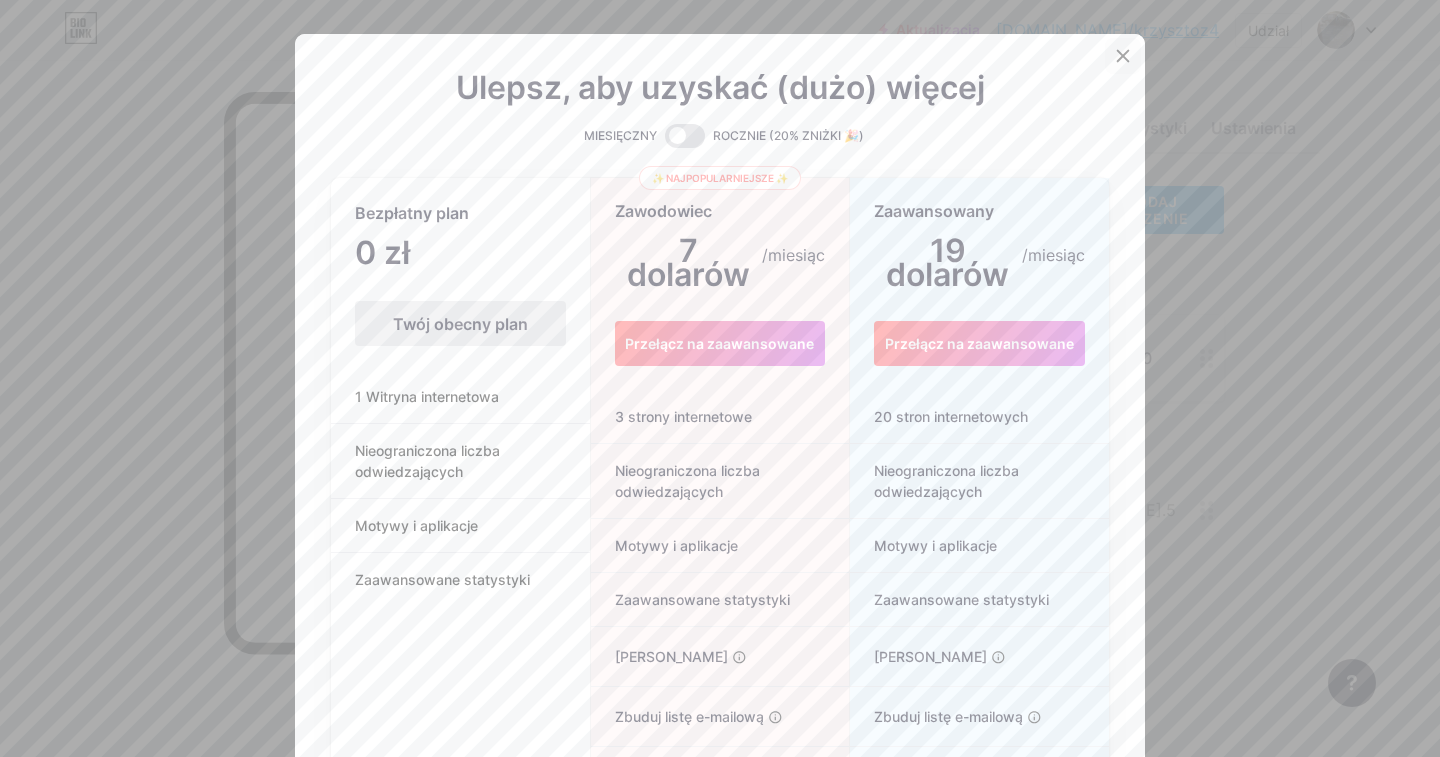 click 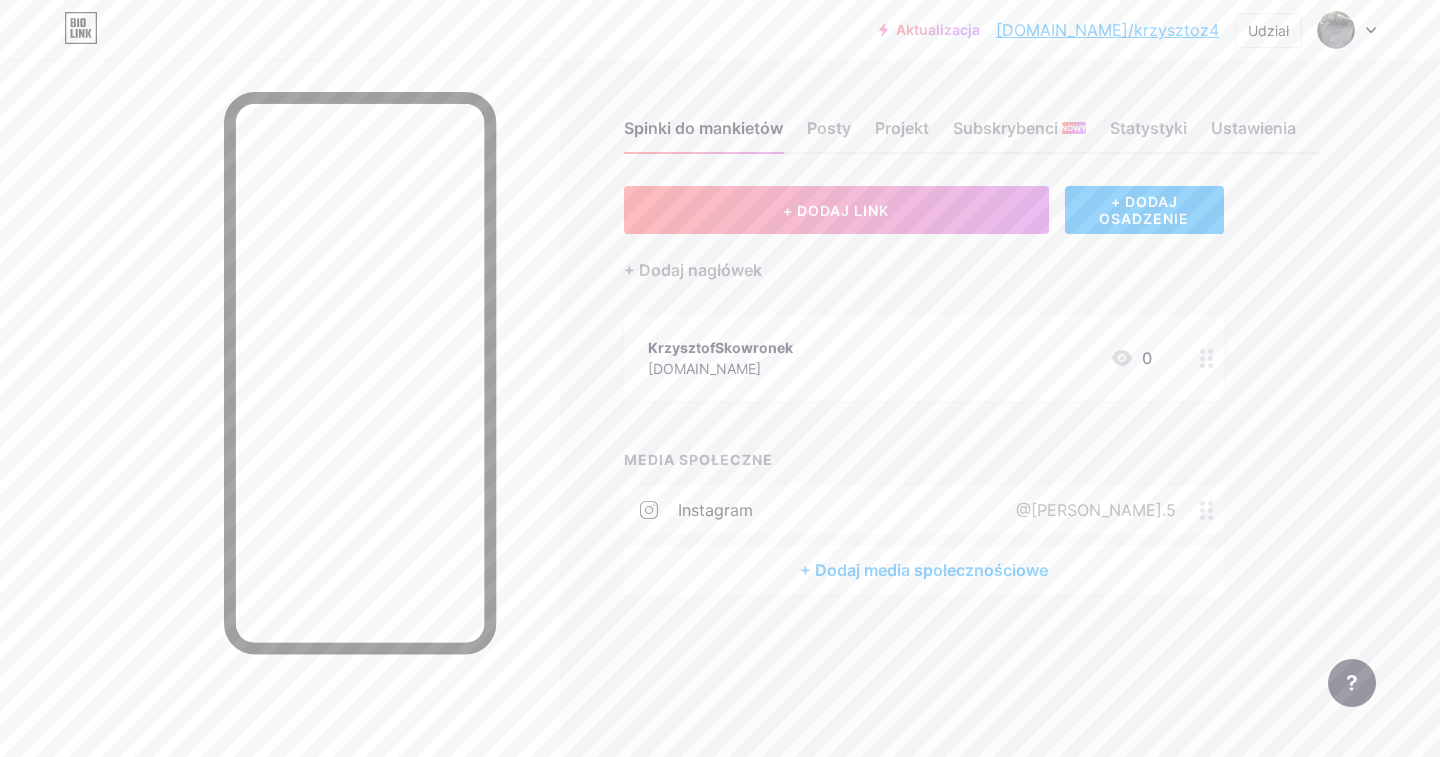 click on "+ Dodaj media społecznościowe" at bounding box center (924, 570) 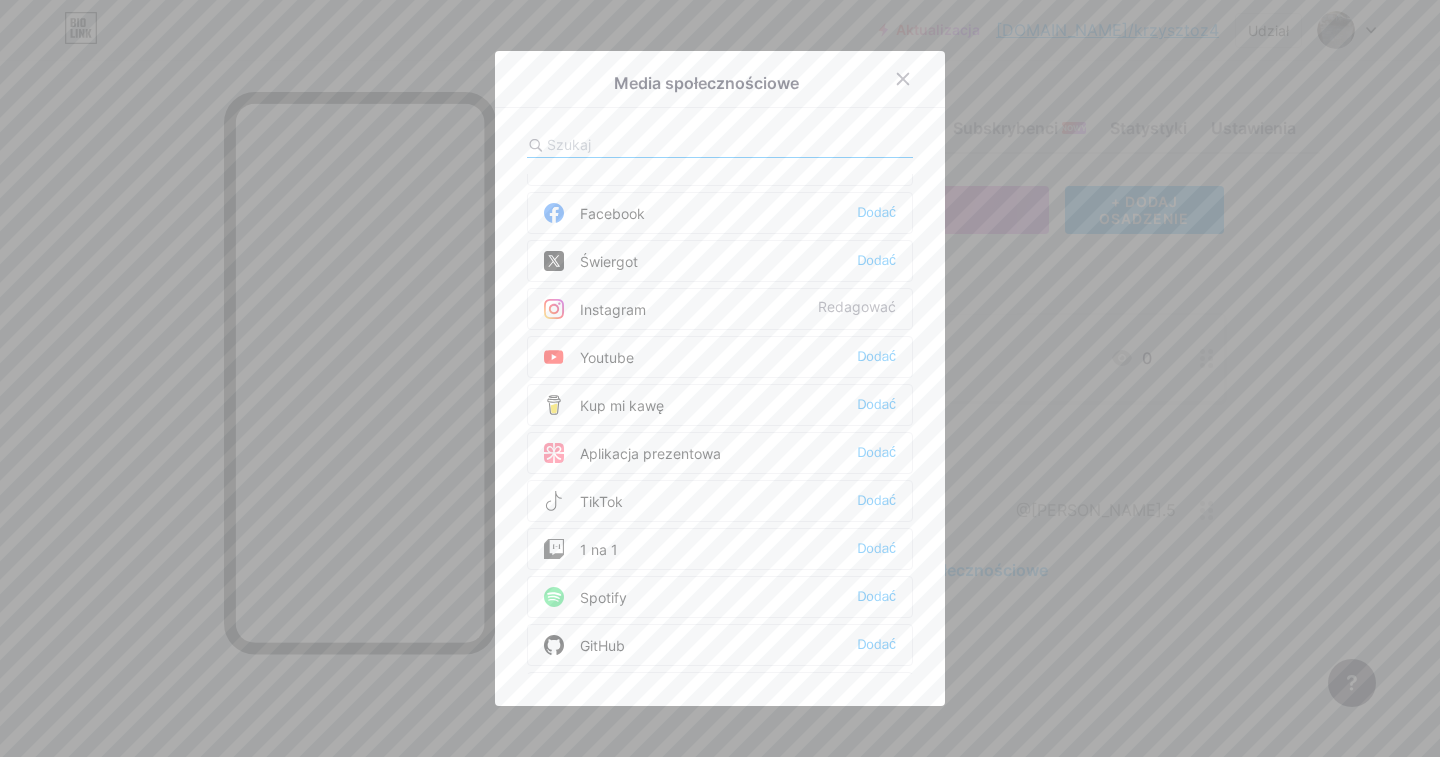 scroll, scrollTop: 0, scrollLeft: 0, axis: both 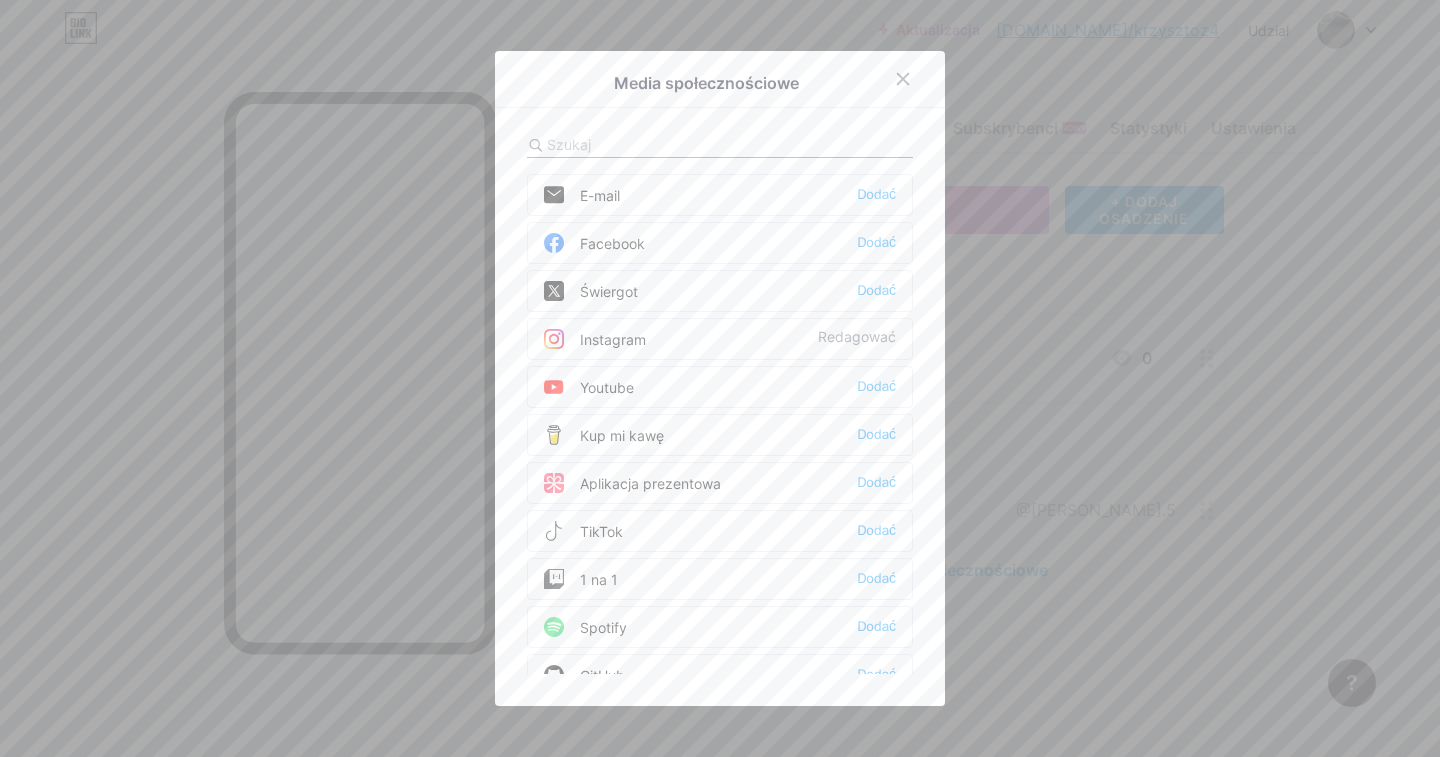 click on "Media społecznościowe
E-mail
Dodać
Facebook
Dodać
[GEOGRAPHIC_DATA]
Dodać
Instagram
Redagować
Youtube
Dodać
Kup mi kawę
Dodać
Aplikacja prezentowa
Dodać
TikTok
Dodać
1 na 1
Dodać
Spotify
Dodać
GitHub
Dodać
[GEOGRAPHIC_DATA]
Dodać
Drybling
Dodać
[GEOGRAPHIC_DATA]
Dodać
Średni
Dodać
Reddit
Dodać
Chmura Dźwiękowa
Dodać
[GEOGRAPHIC_DATA]
Dodać
Linkedin
Dodać
Dom klubowy
Dodać
Podstos" at bounding box center (720, 378) 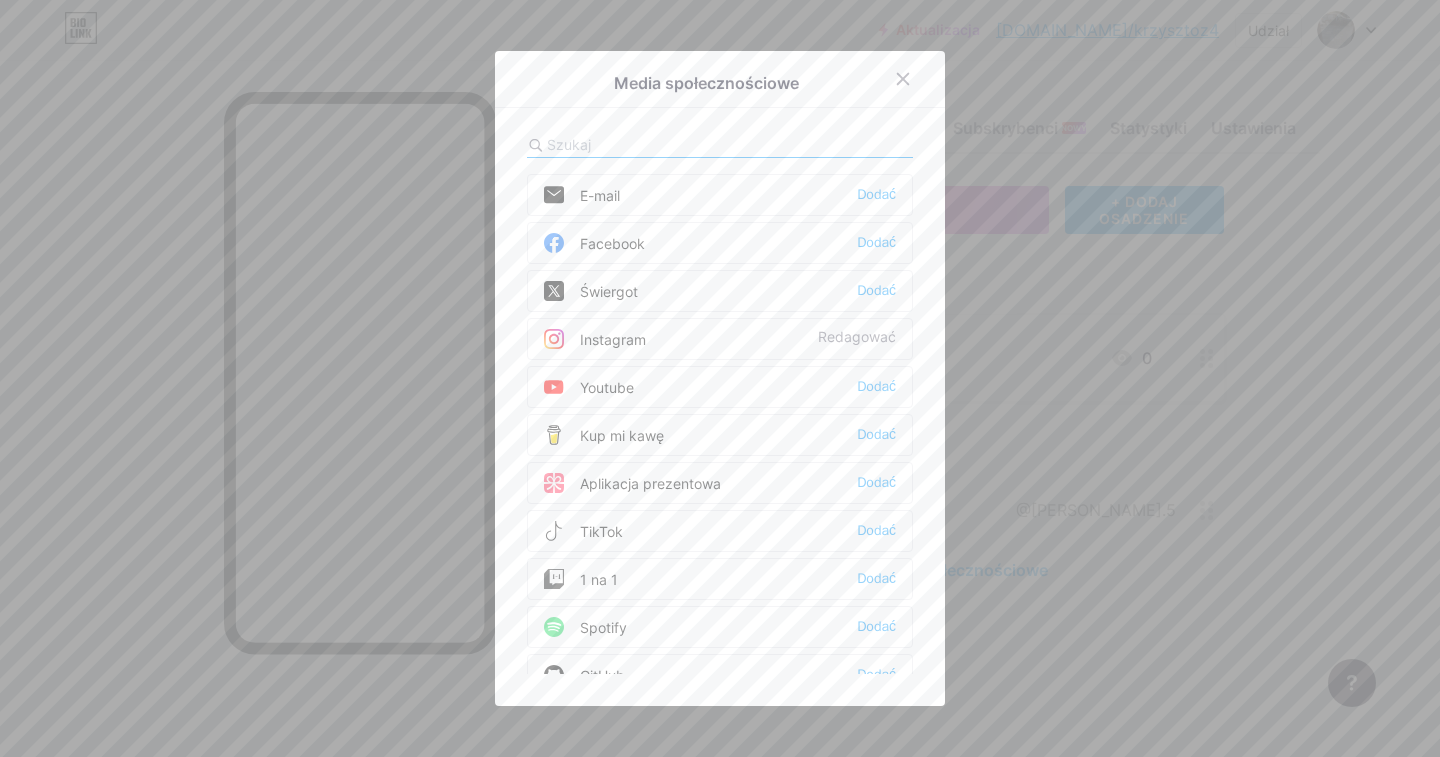 paste on "&gt;.&lt" 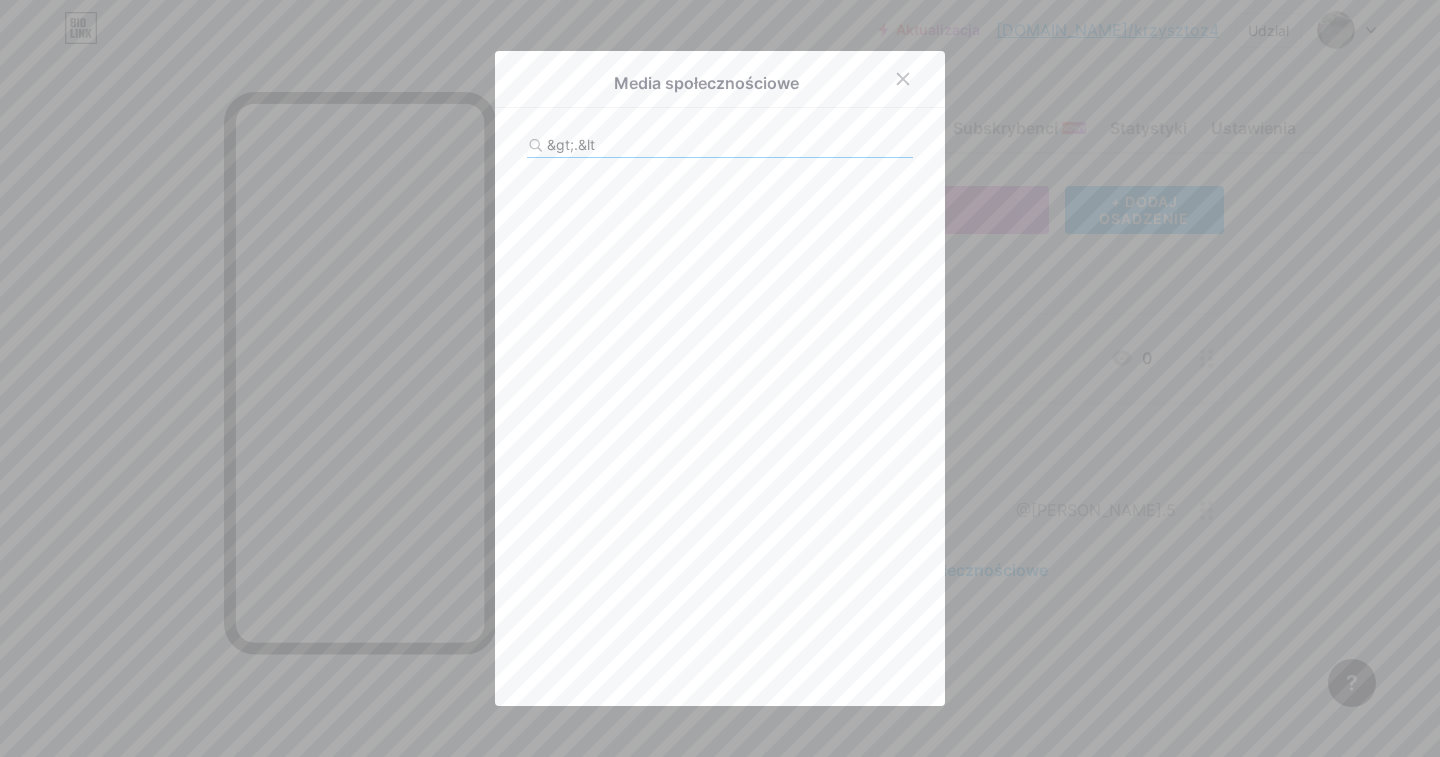 type on "&gt;.&lt" 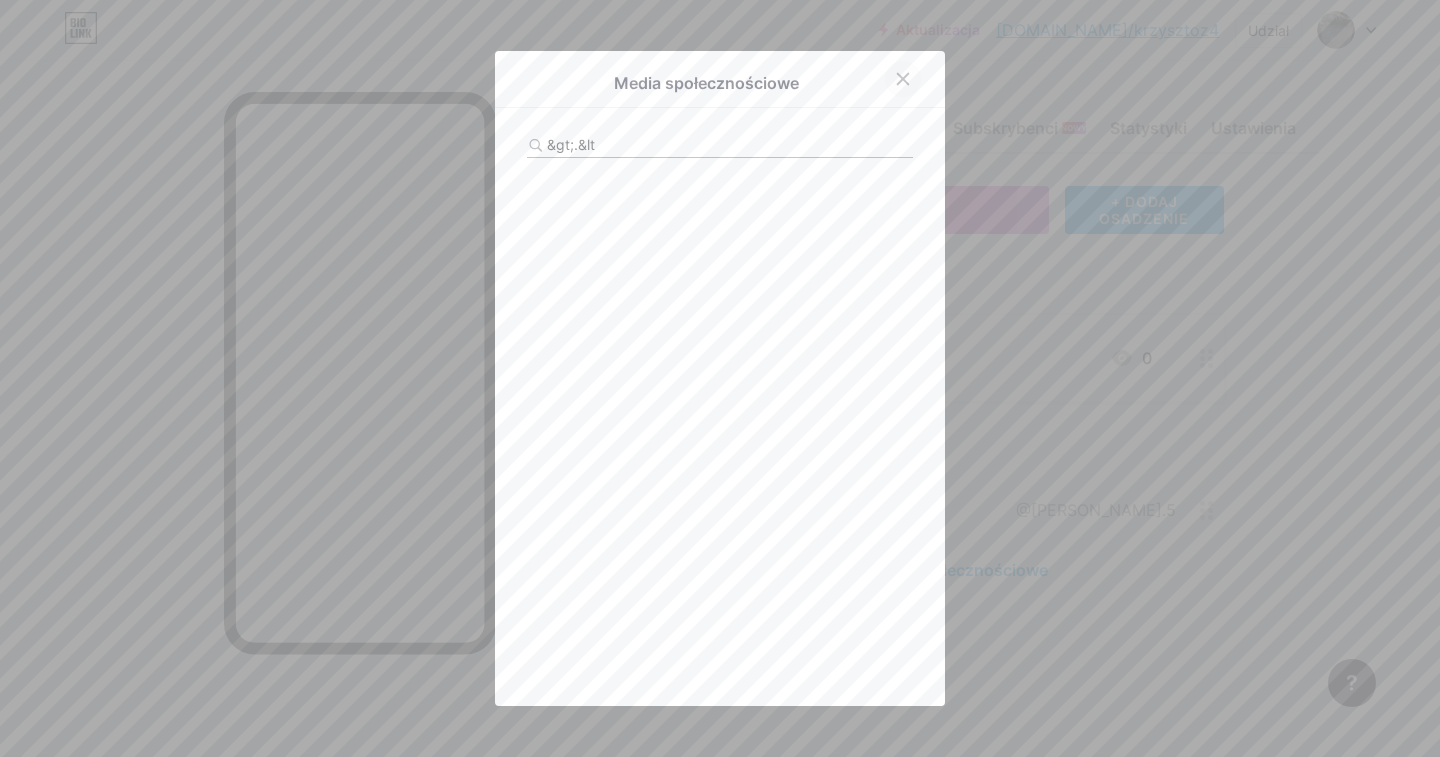 click 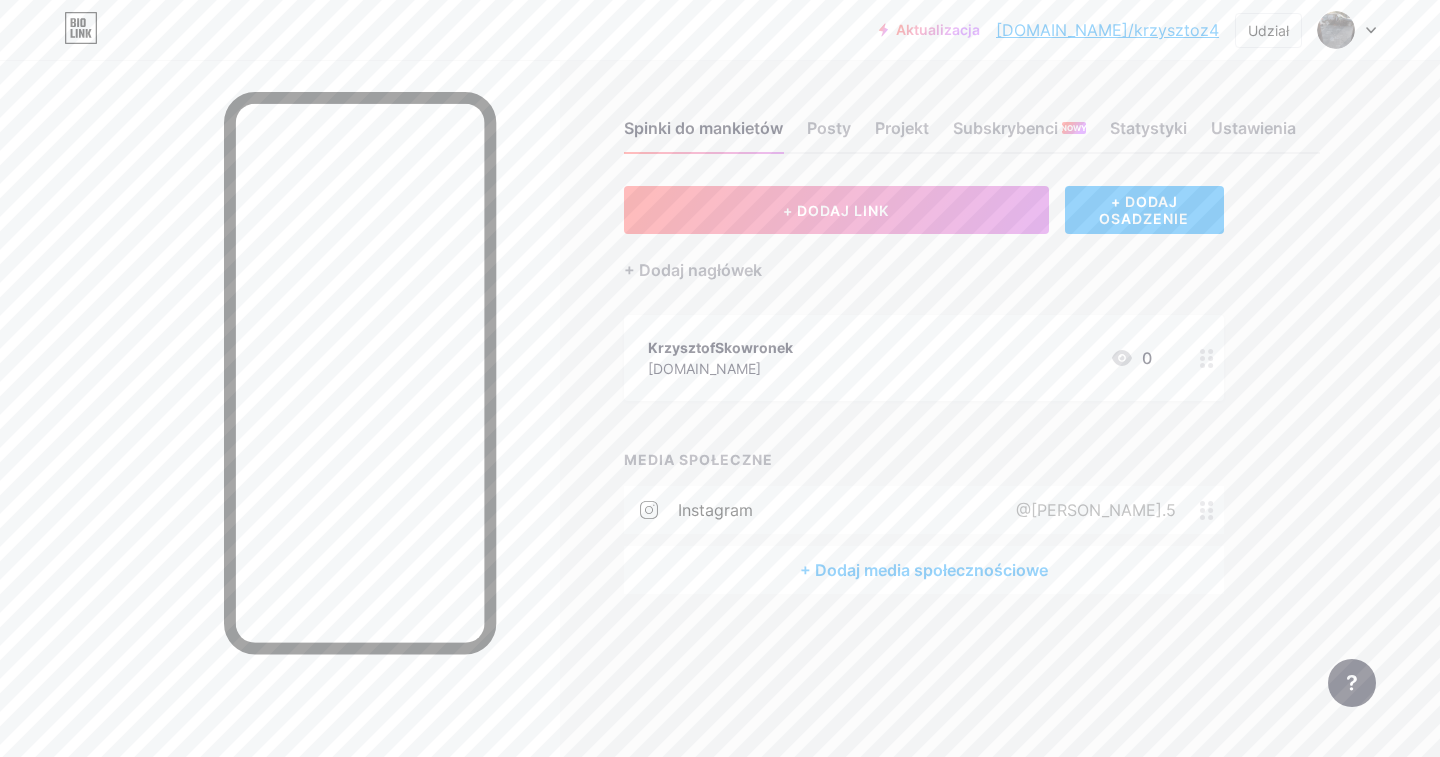 click on "[DOMAIN_NAME]/krzysztoz4" at bounding box center (1107, 30) 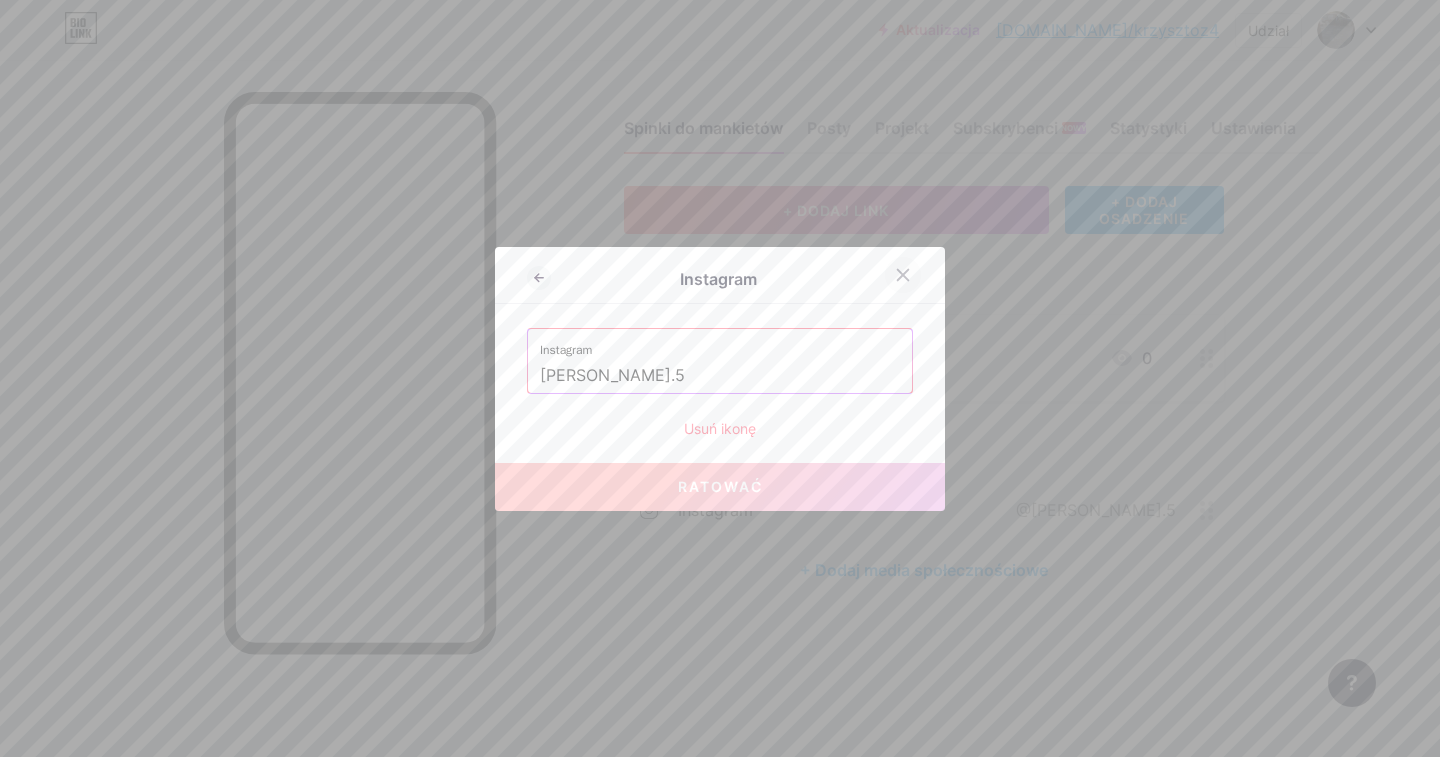 click at bounding box center [903, 275] 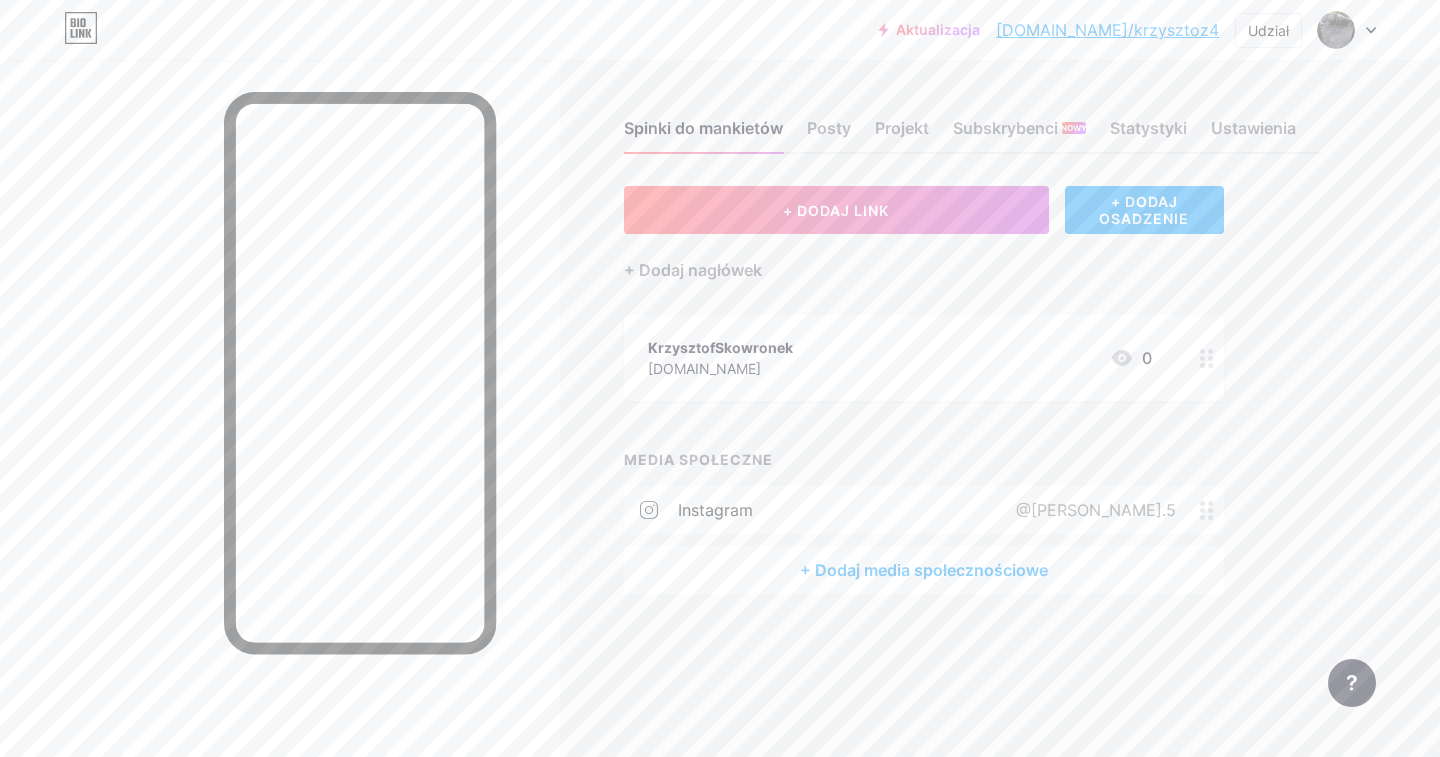 click on "+ DODAJ OSADZENIE" at bounding box center [1144, 210] 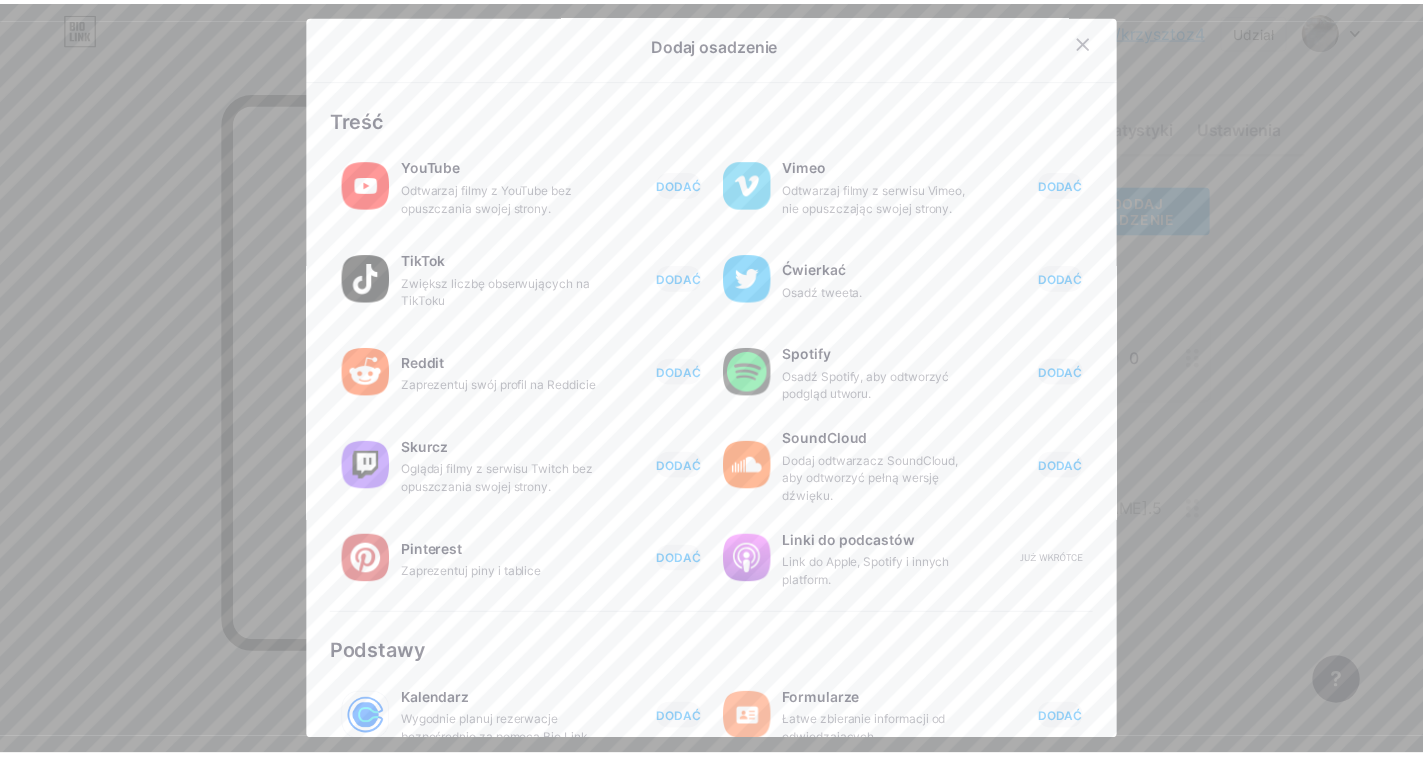 scroll, scrollTop: 0, scrollLeft: 0, axis: both 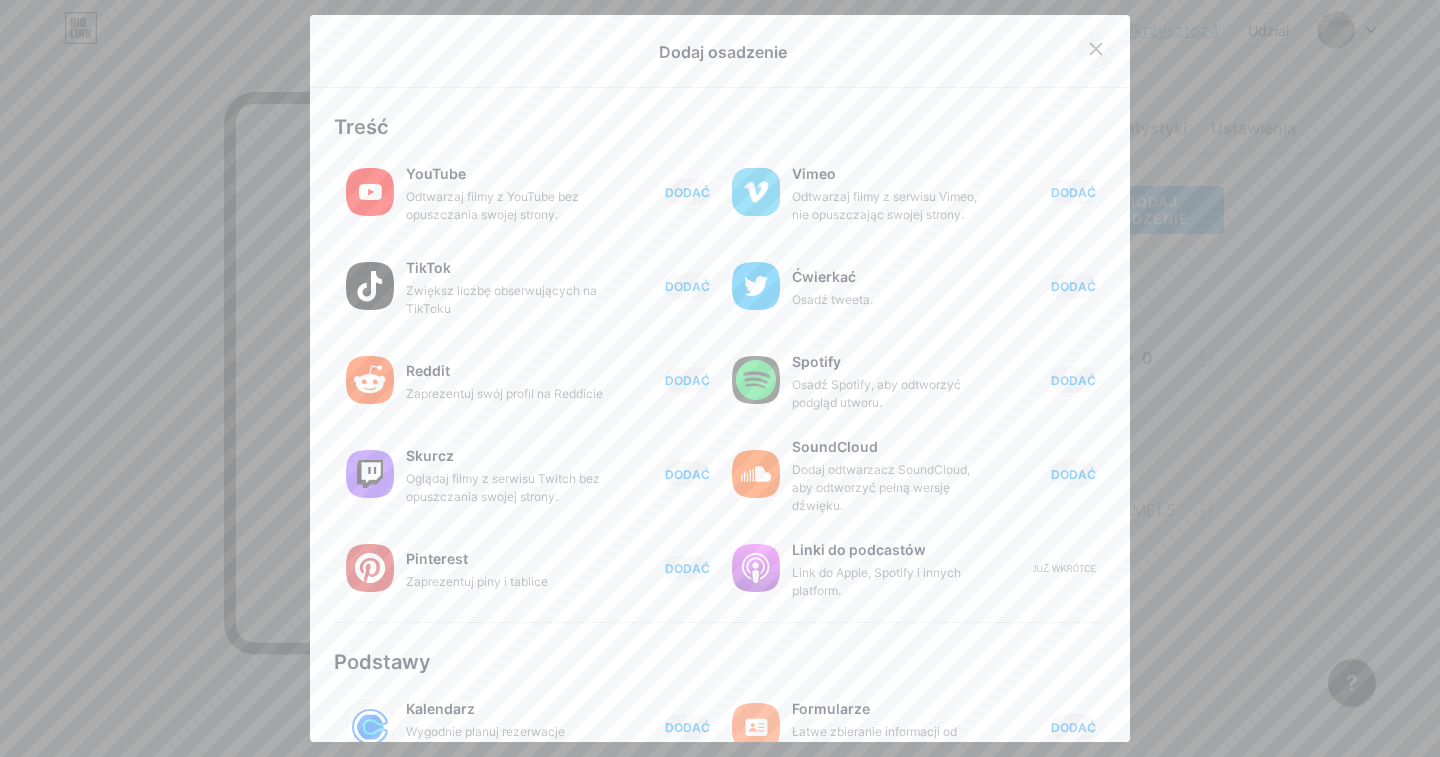 click at bounding box center [1096, 49] 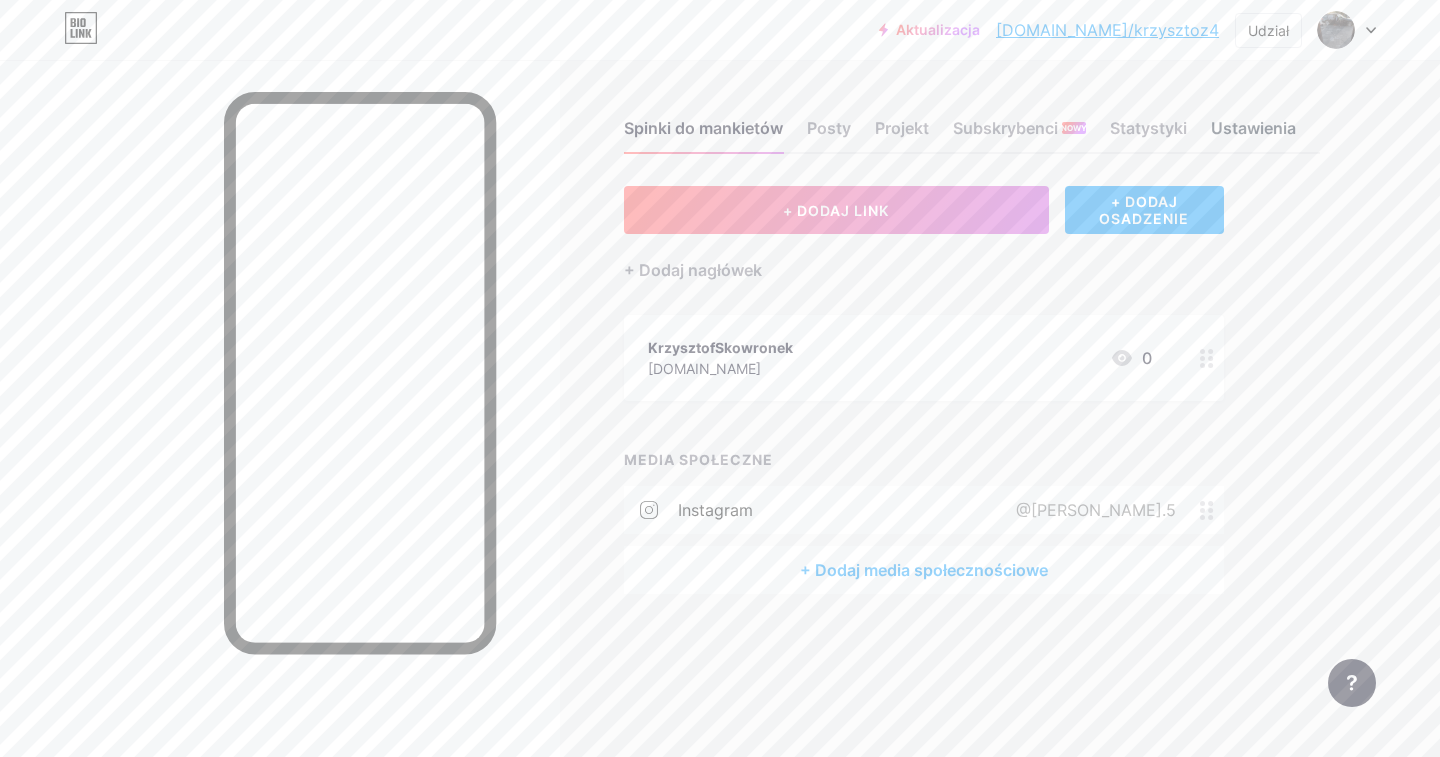 click on "Ustawienia" at bounding box center (1253, 128) 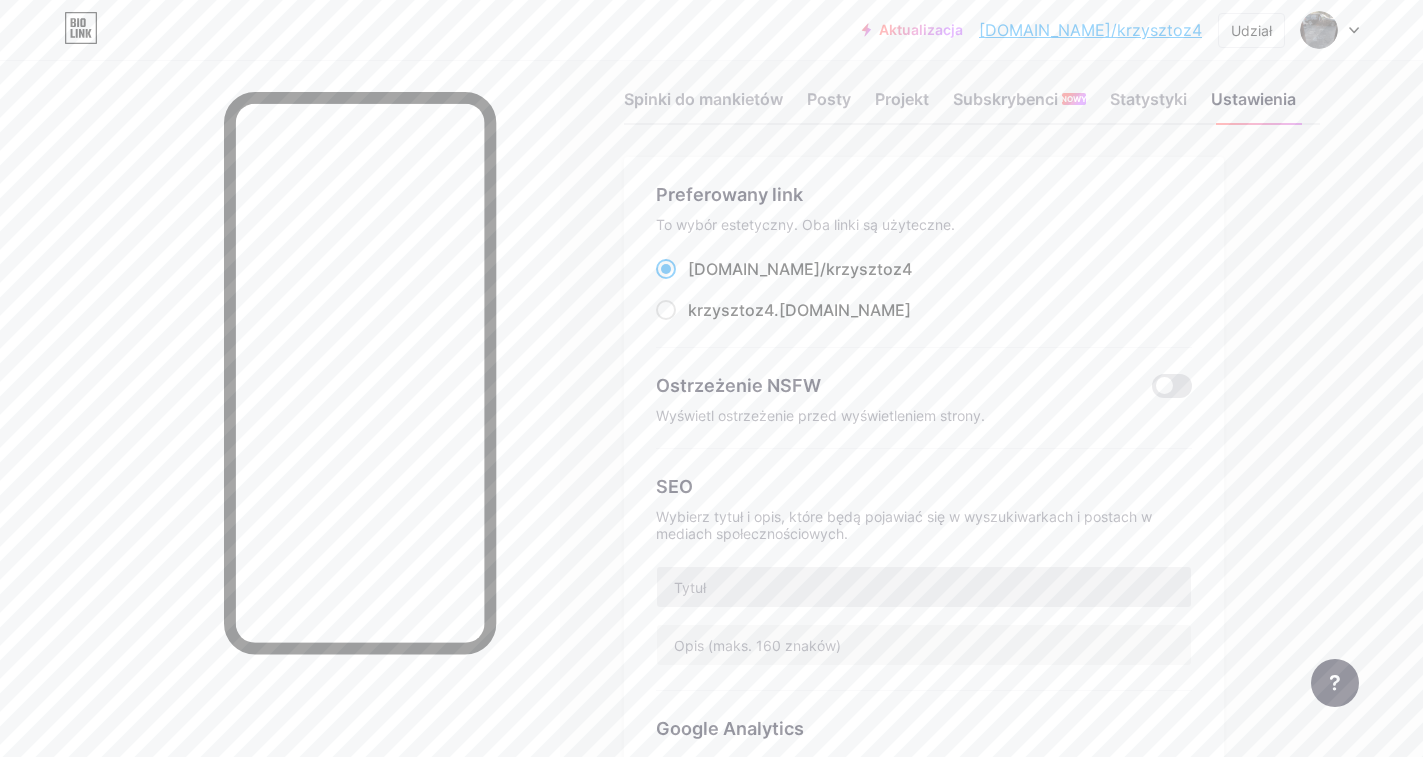 scroll, scrollTop: 0, scrollLeft: 0, axis: both 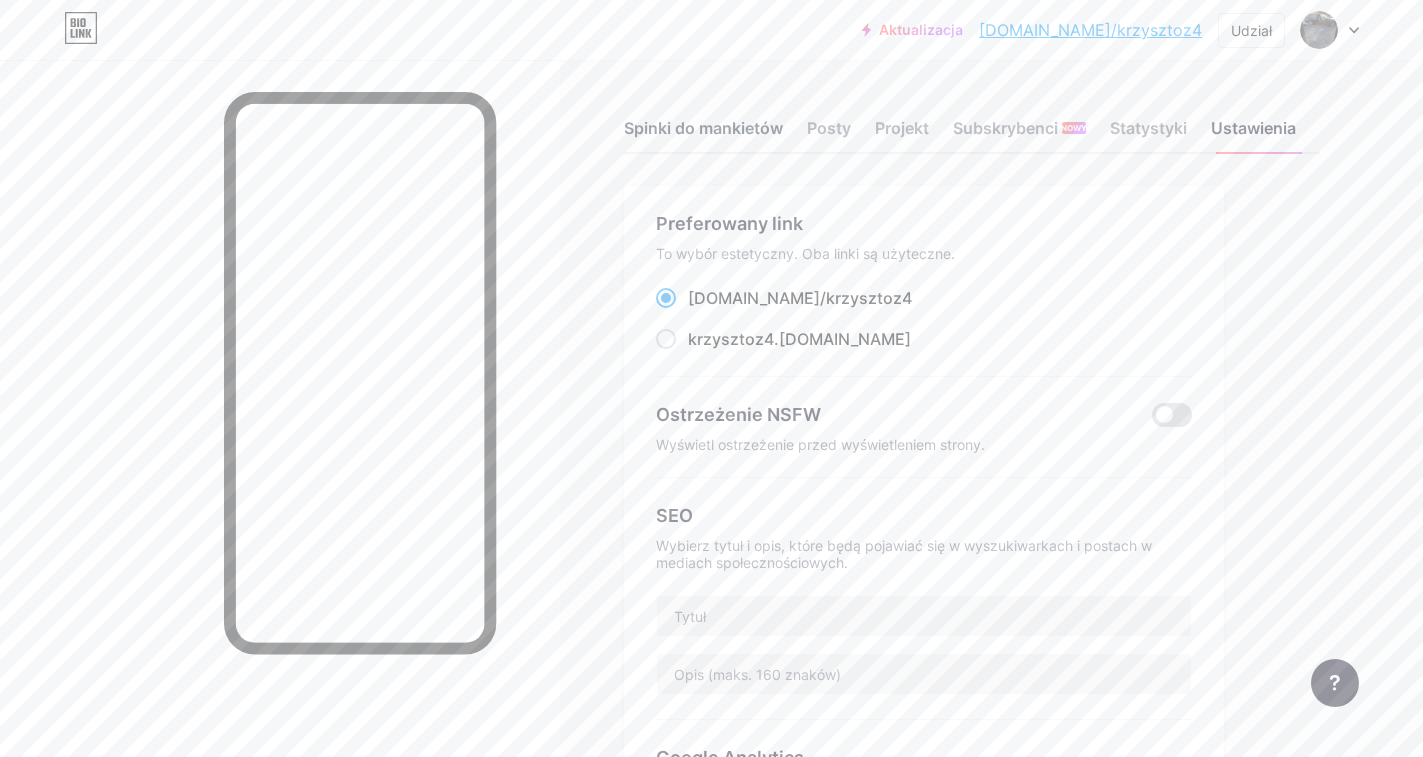 click on "Spinki do mankietów" at bounding box center [703, 128] 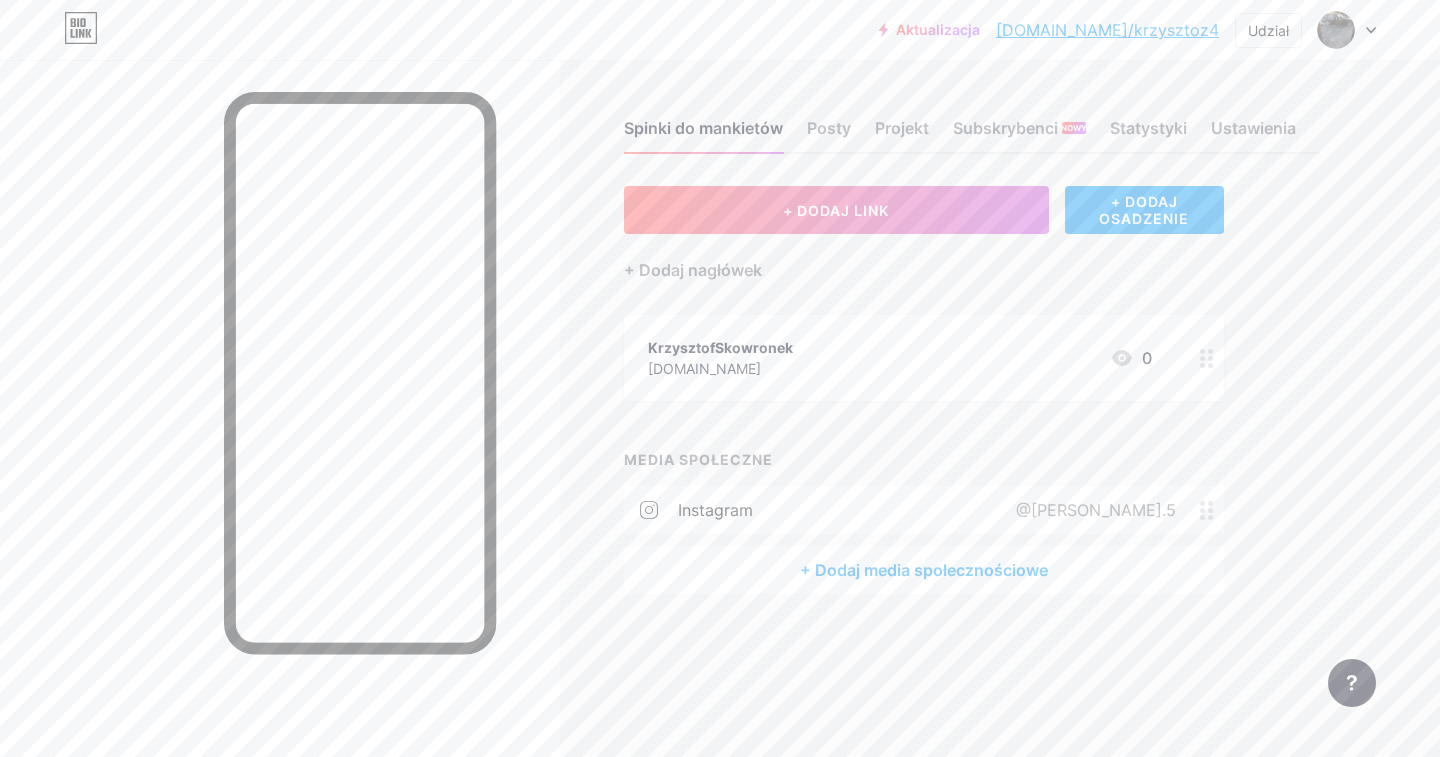 drag, startPoint x: 667, startPoint y: 275, endPoint x: 567, endPoint y: 243, distance: 104.99524 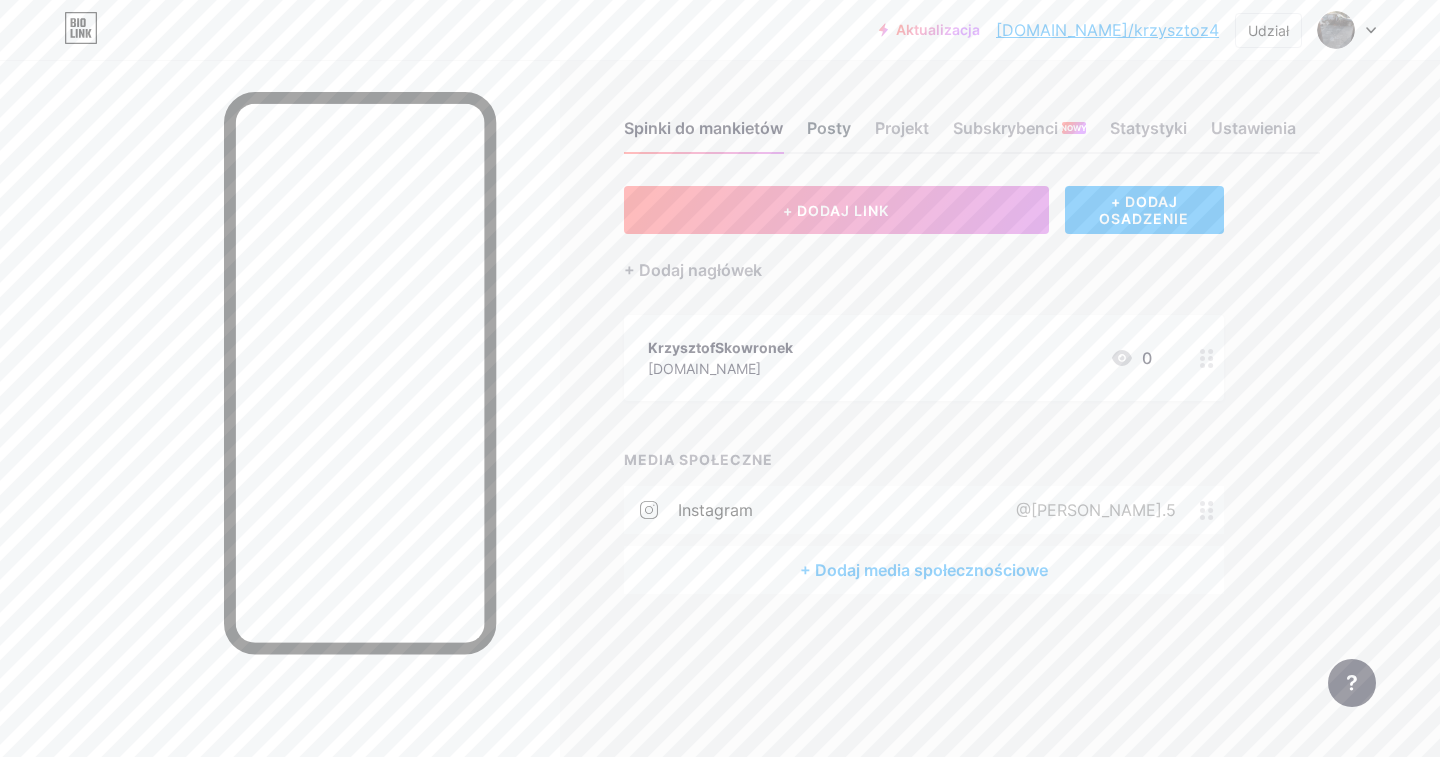 click on "Posty" at bounding box center [829, 128] 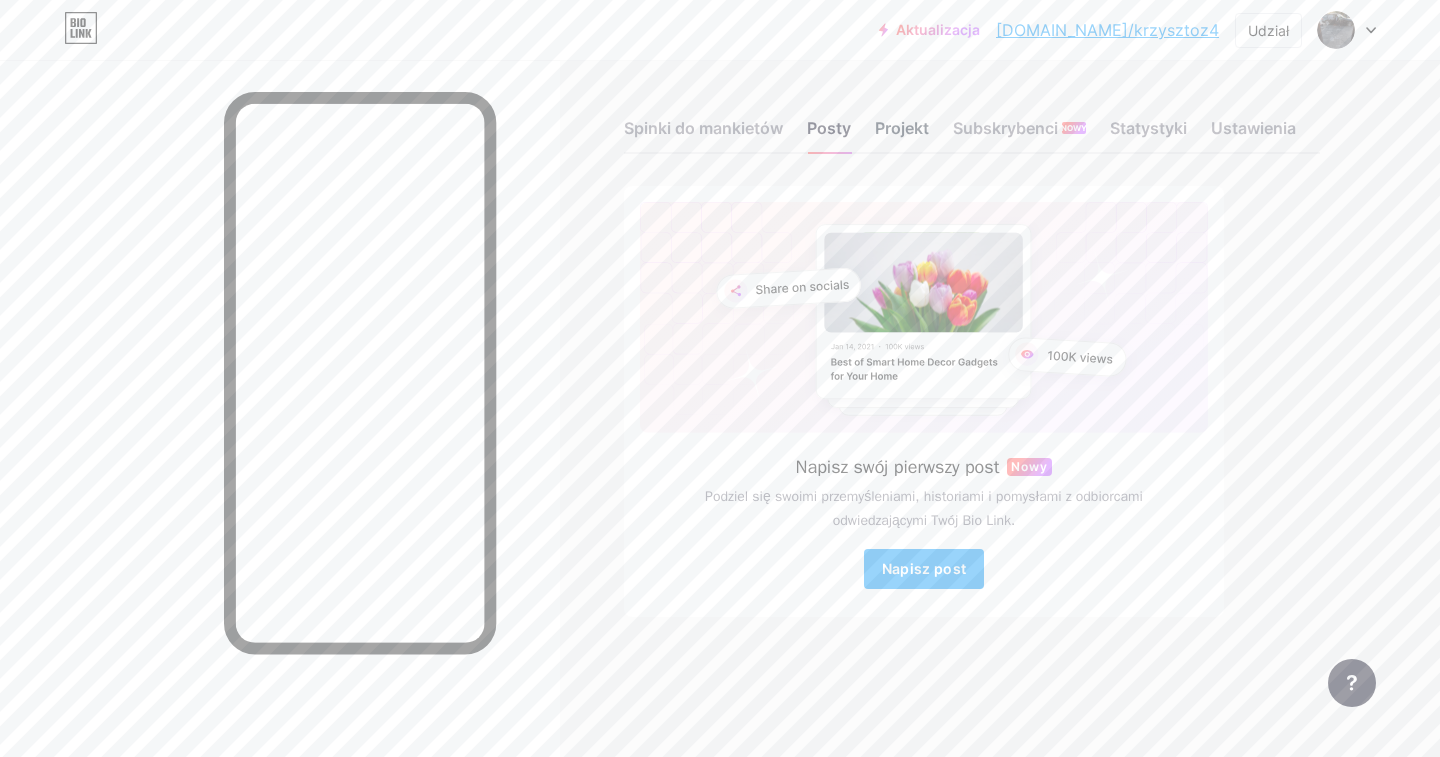 click on "Projekt" at bounding box center (902, 128) 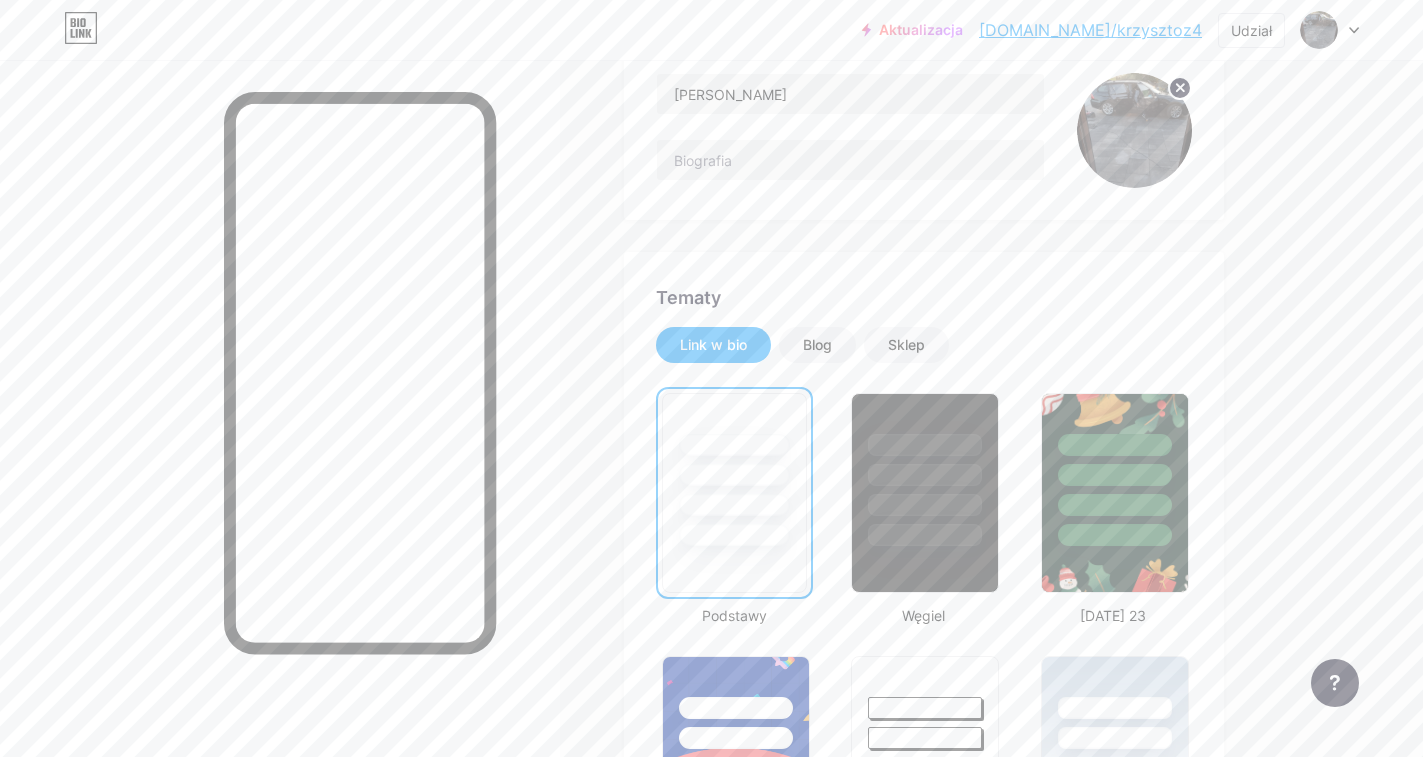 scroll, scrollTop: 200, scrollLeft: 0, axis: vertical 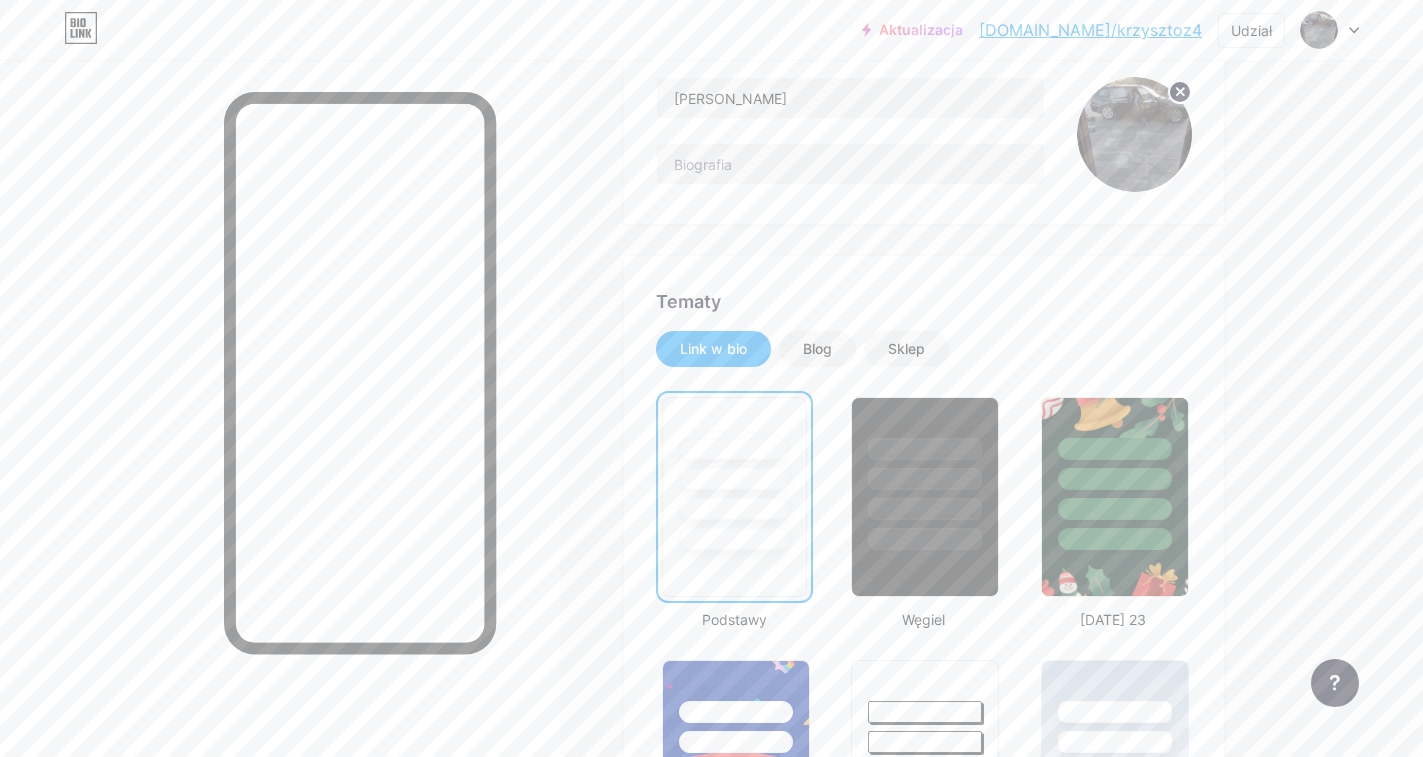drag, startPoint x: 716, startPoint y: 453, endPoint x: 680, endPoint y: 461, distance: 36.878178 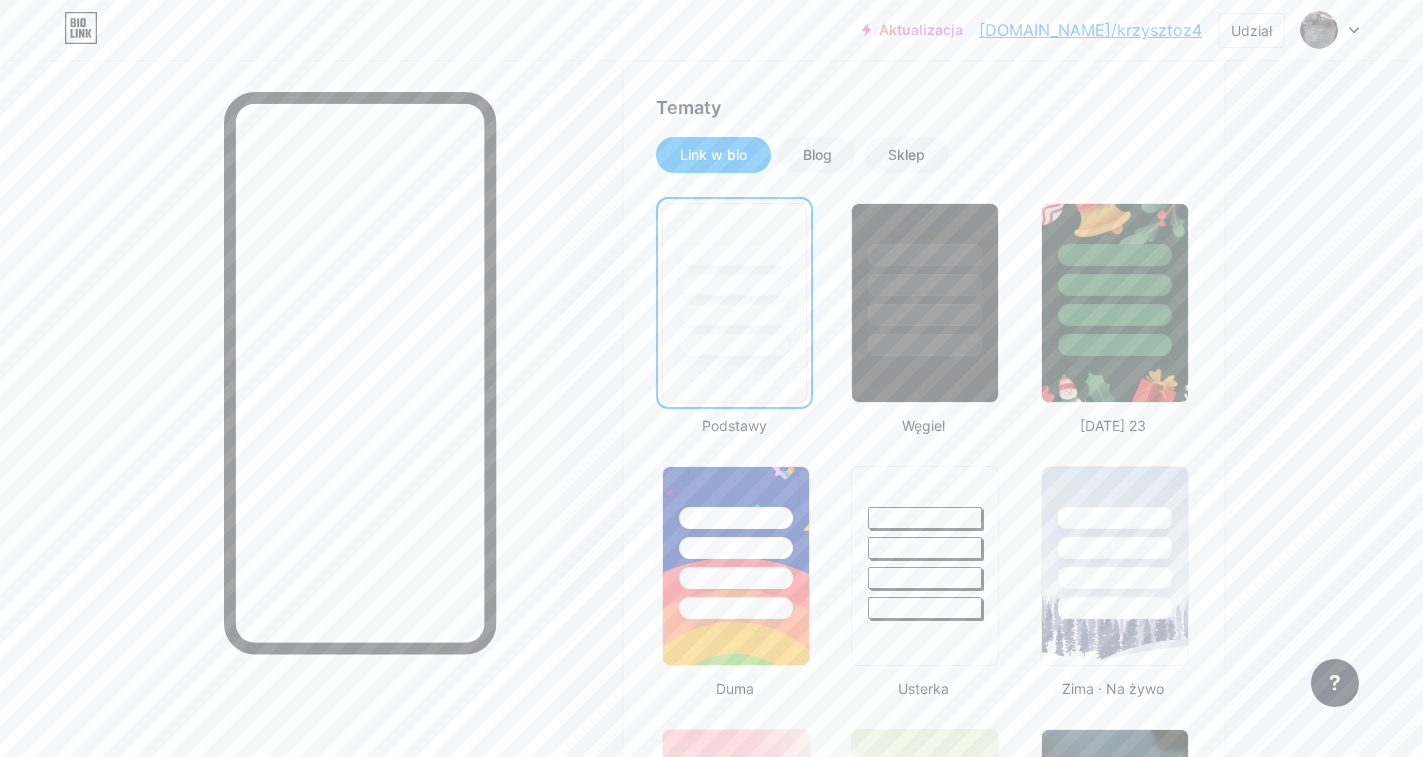 scroll, scrollTop: 200, scrollLeft: 0, axis: vertical 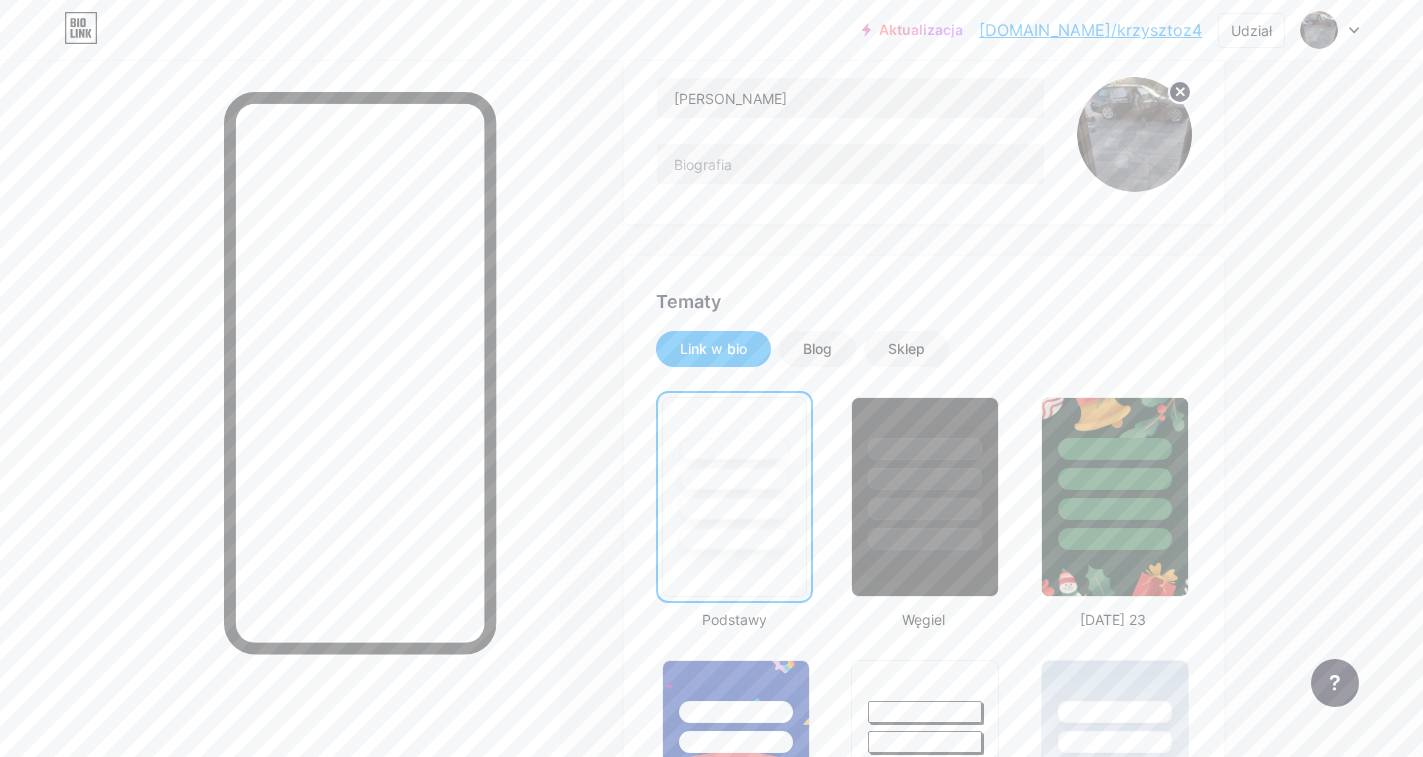 click at bounding box center [734, 474] 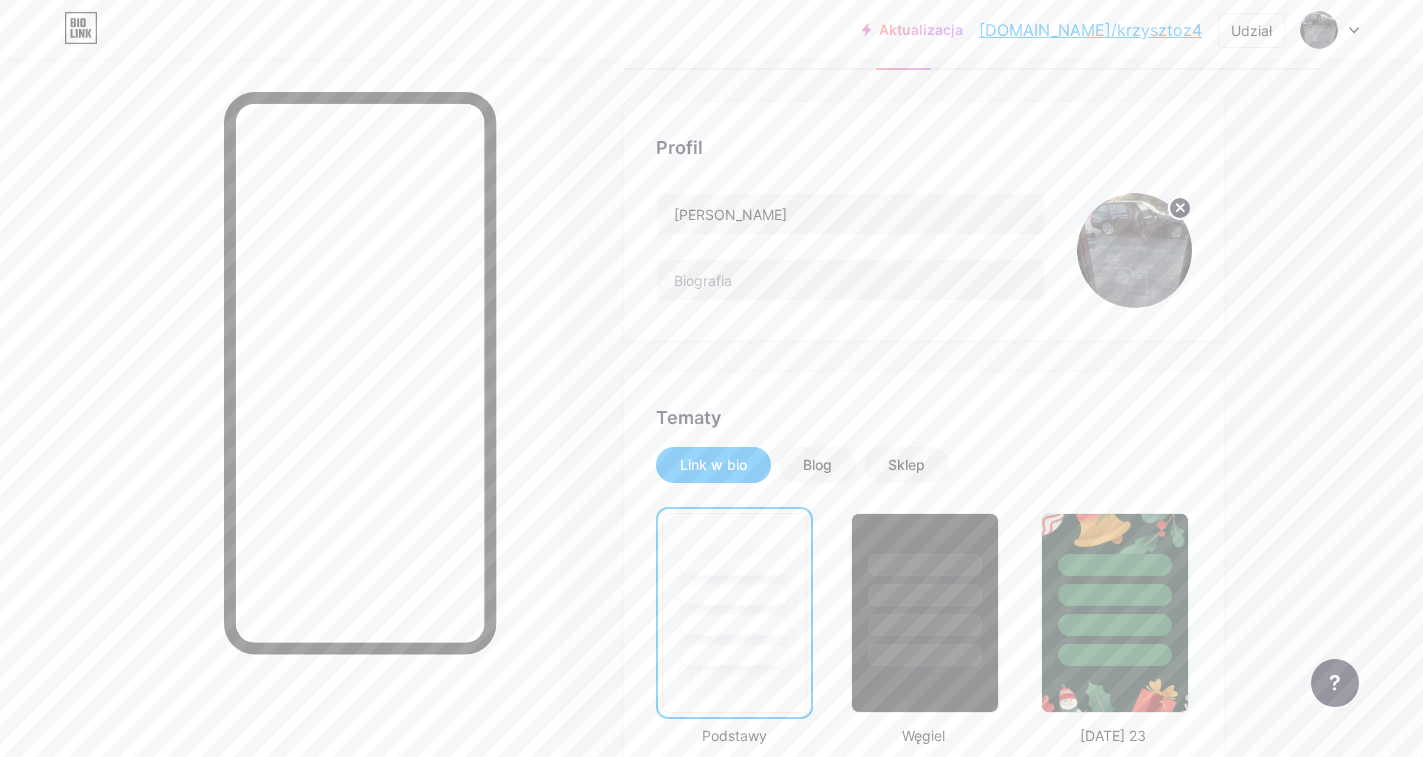 scroll, scrollTop: 0, scrollLeft: 0, axis: both 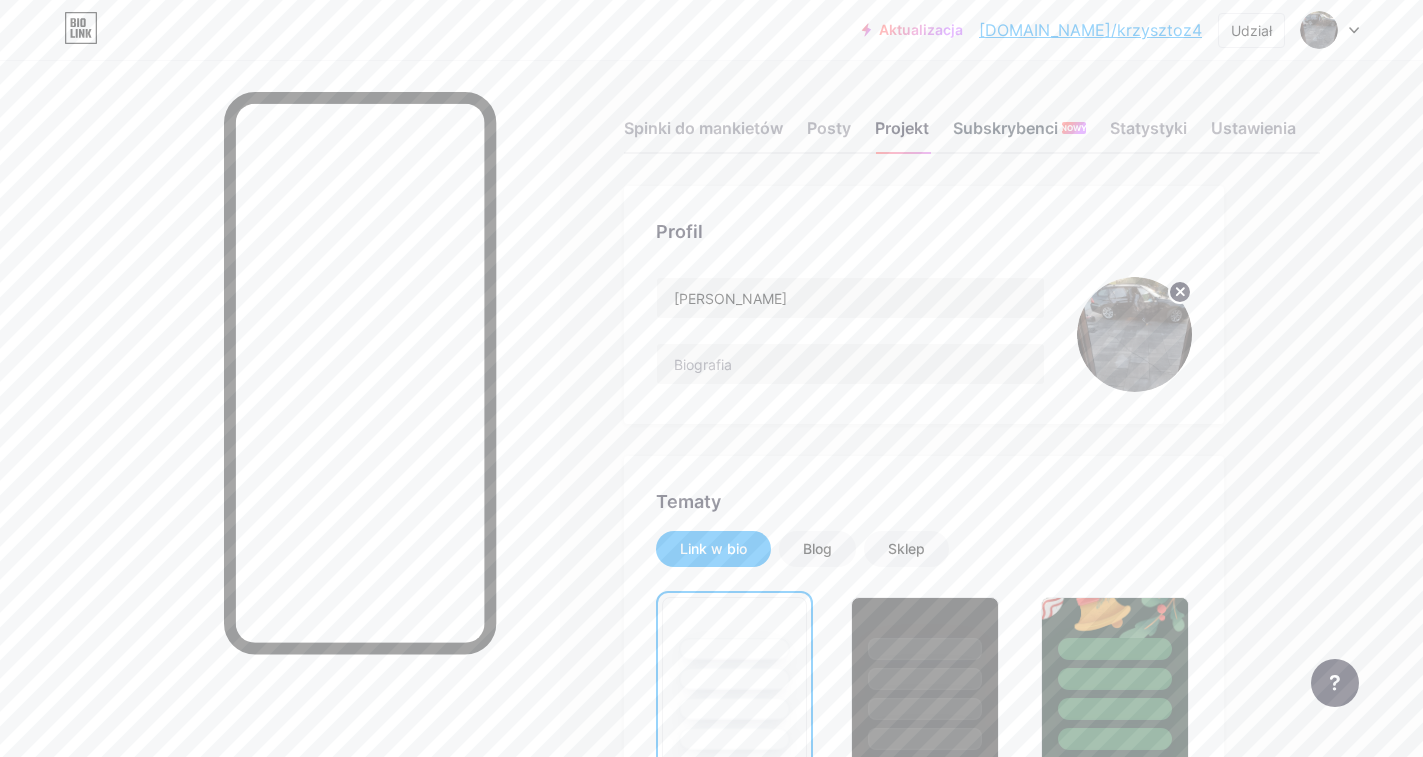 click on "Subskrybenci" at bounding box center [1005, 128] 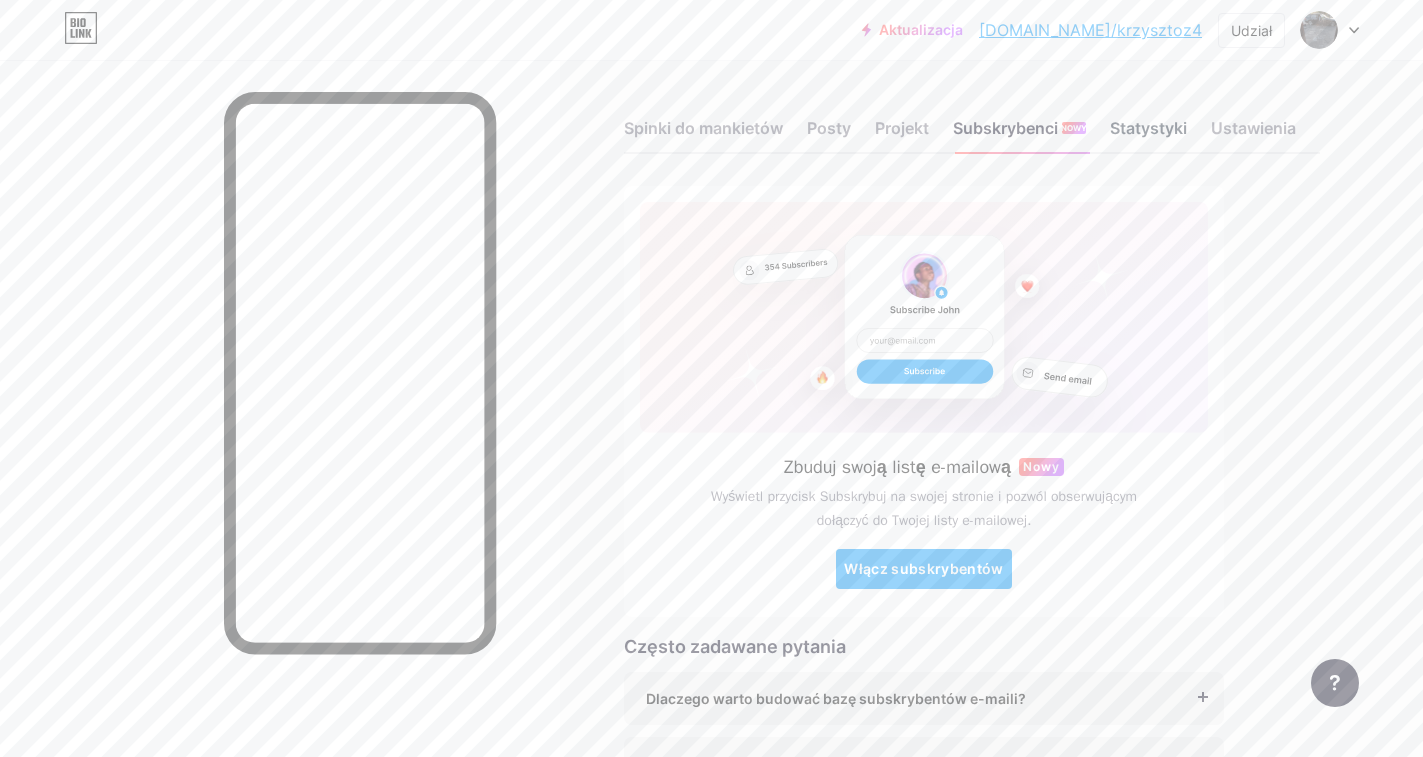 click on "Statystyki" at bounding box center (1148, 128) 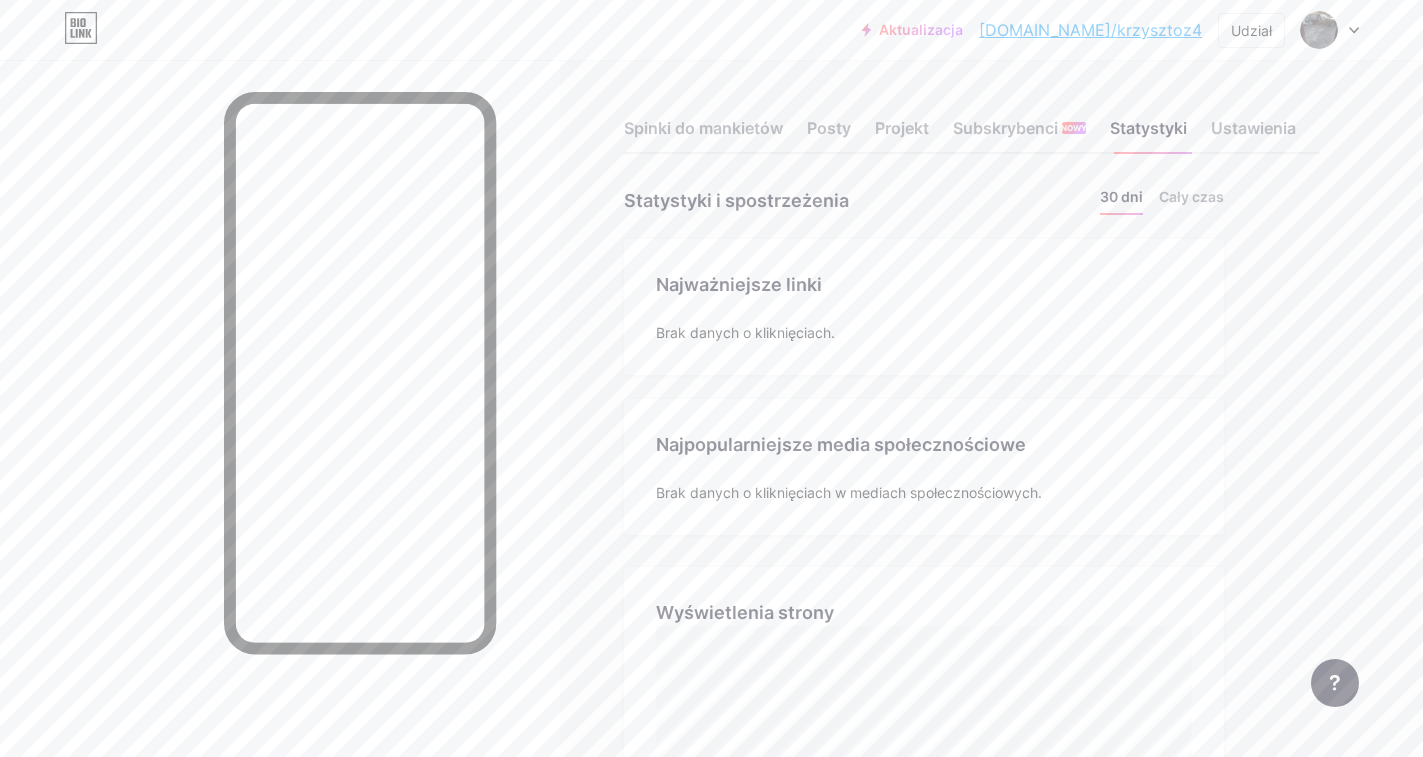 scroll, scrollTop: 999243, scrollLeft: 998577, axis: both 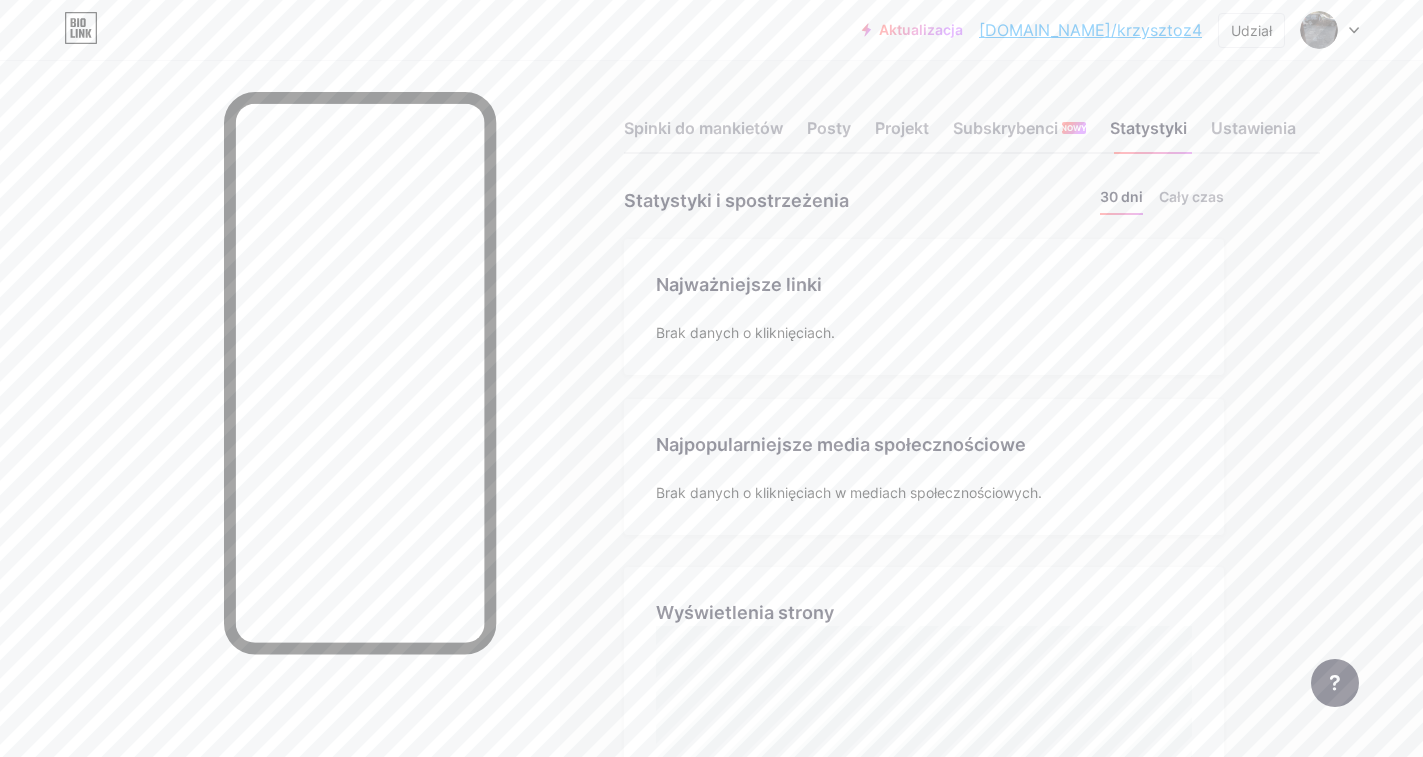 drag, startPoint x: 690, startPoint y: 350, endPoint x: 672, endPoint y: 344, distance: 18.973665 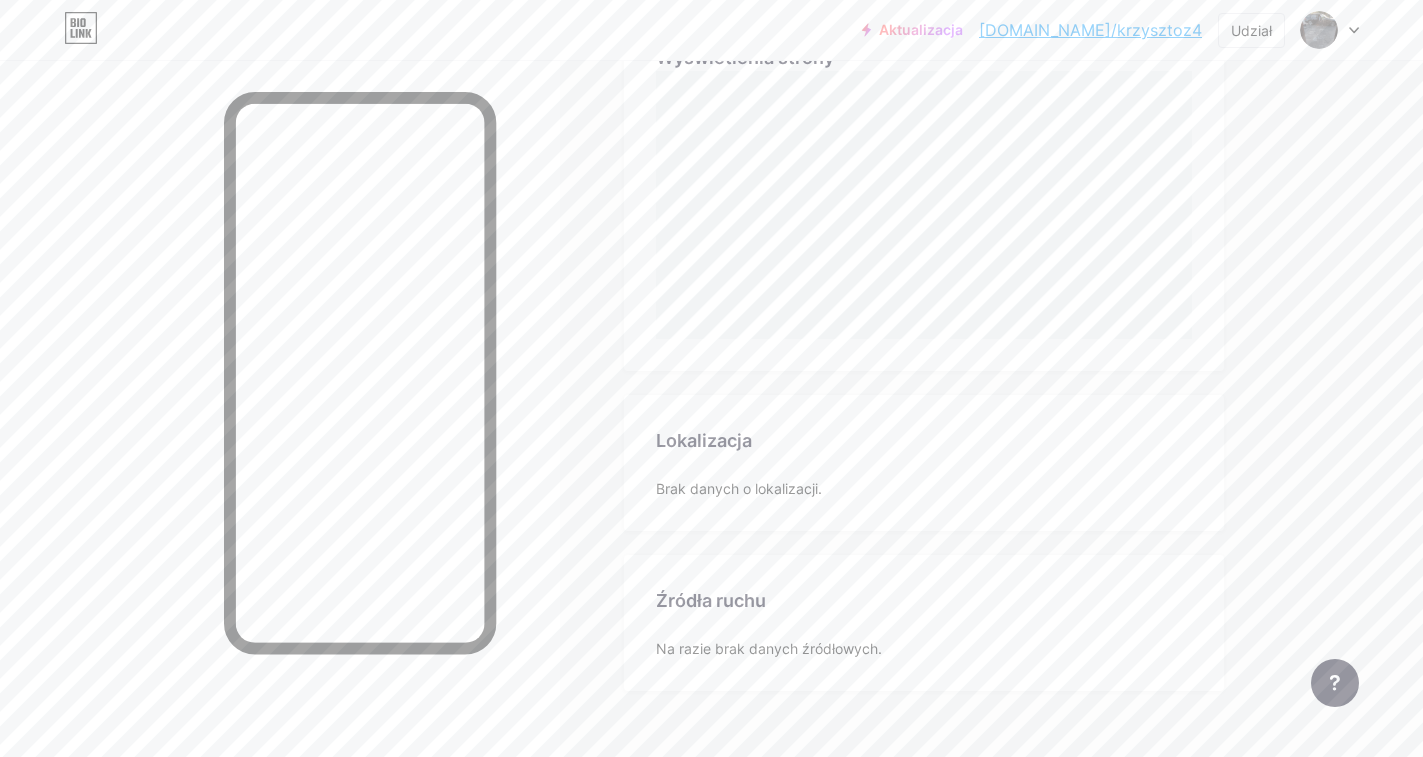 scroll, scrollTop: 589, scrollLeft: 0, axis: vertical 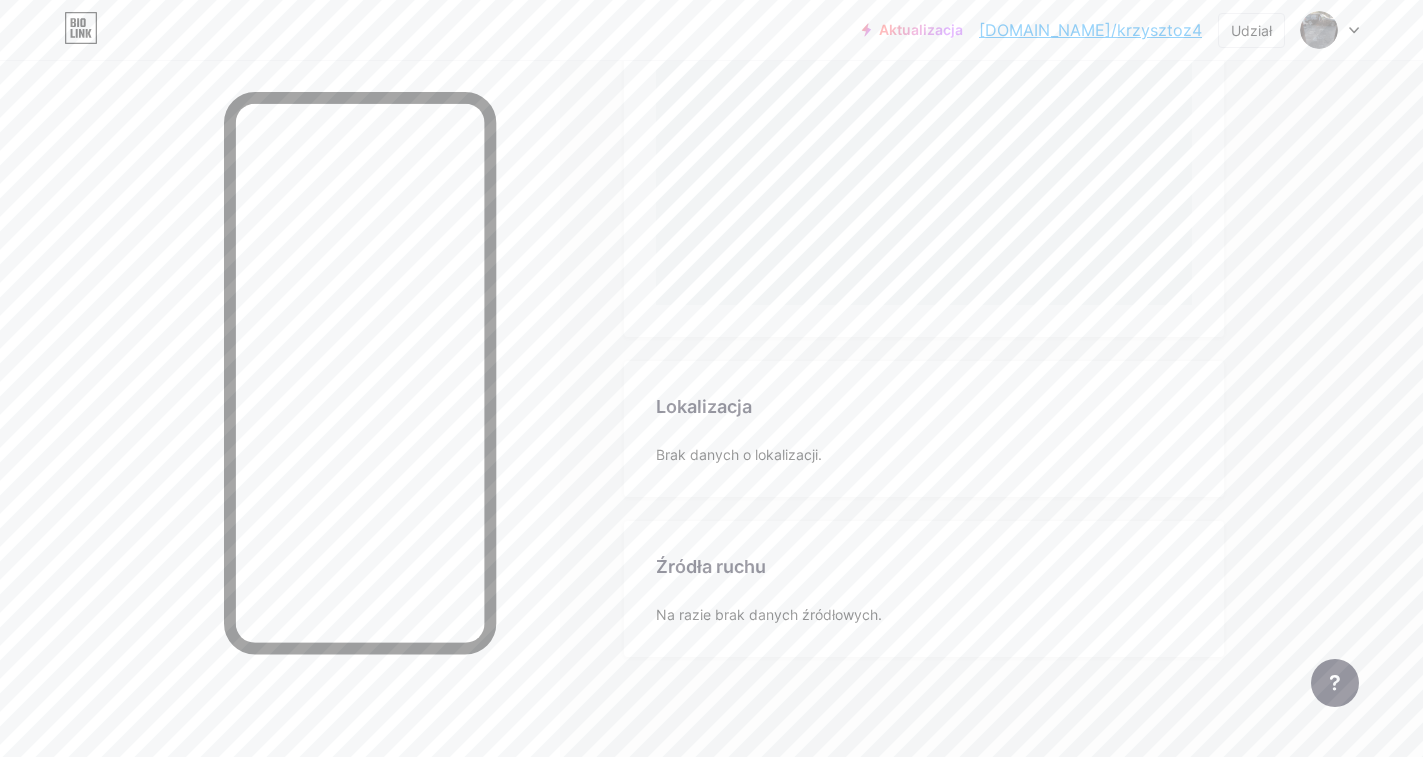 click 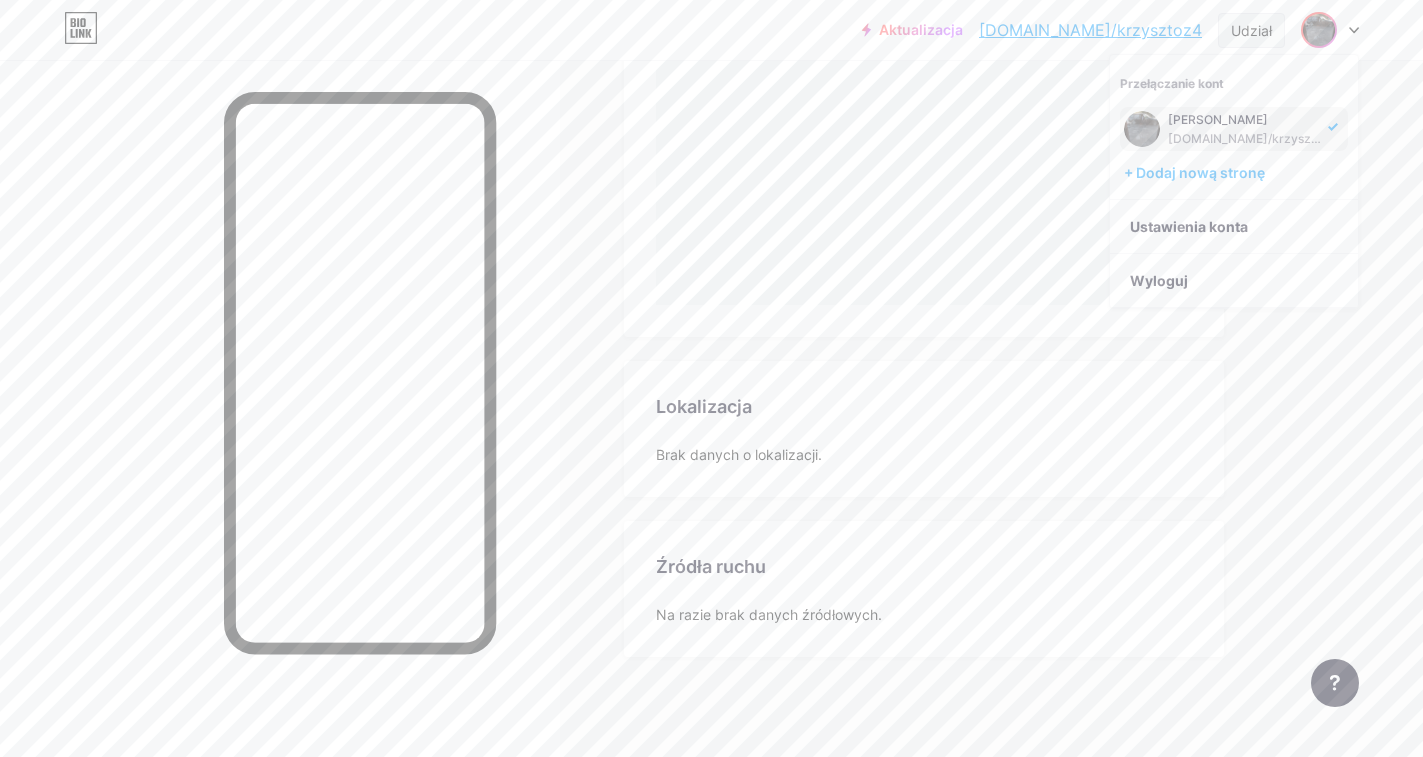 click on "Udział" at bounding box center (1251, 30) 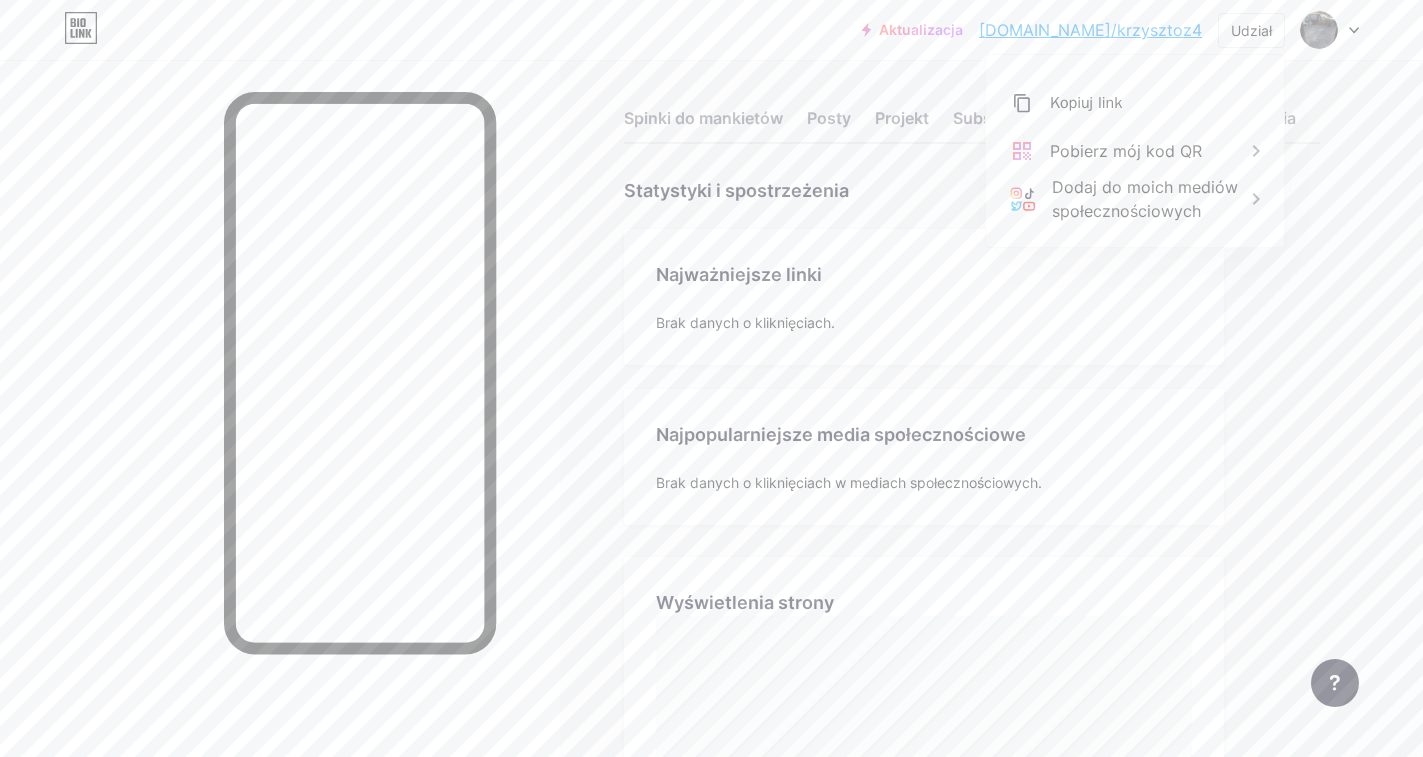 scroll, scrollTop: 0, scrollLeft: 0, axis: both 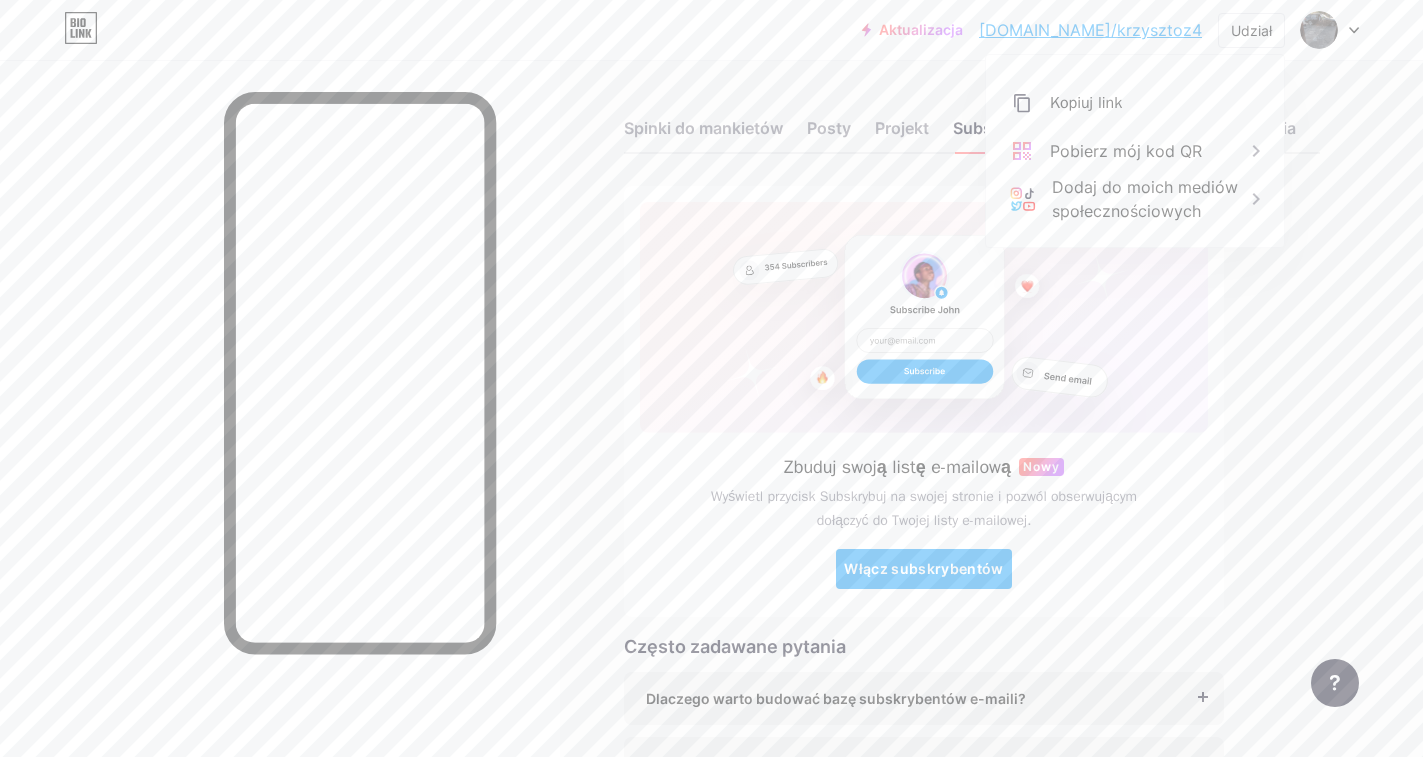 click on "Spinki do mankietów
Posty
Projekt
Subskrybenci
NOWY
Statystyki
Ustawienia                                                                                                                                                                       Zbuduj swoją listę e-mailową   [GEOGRAPHIC_DATA] przycisk Subskrybuj na swojej stronie i pozwól obserwującym dołączyć do Twojej listy e-mailowej.
Włącz subskrybentów     Często zadawane pytania   Dlaczego warto budować bazę subskrybentów e-maili?   E-mail to jedyne niezawodne medium do budowania bazy odbiorców, odporne na algorytmy i zmiany platform. Do tej pory budowanie listy mailingowej było trudne i kosztowne. Zmieniliśmy ją dla twórców. Czy muszę zaoferować coś w zamian?   Lepiej to zrobić, ale większość twórców zaczyna od prośby, aby czytelnicy zapisali się na listę subskrybentów i otrzymywali aktualizacje. Ile to kosztuje?" at bounding box center (702, 507) 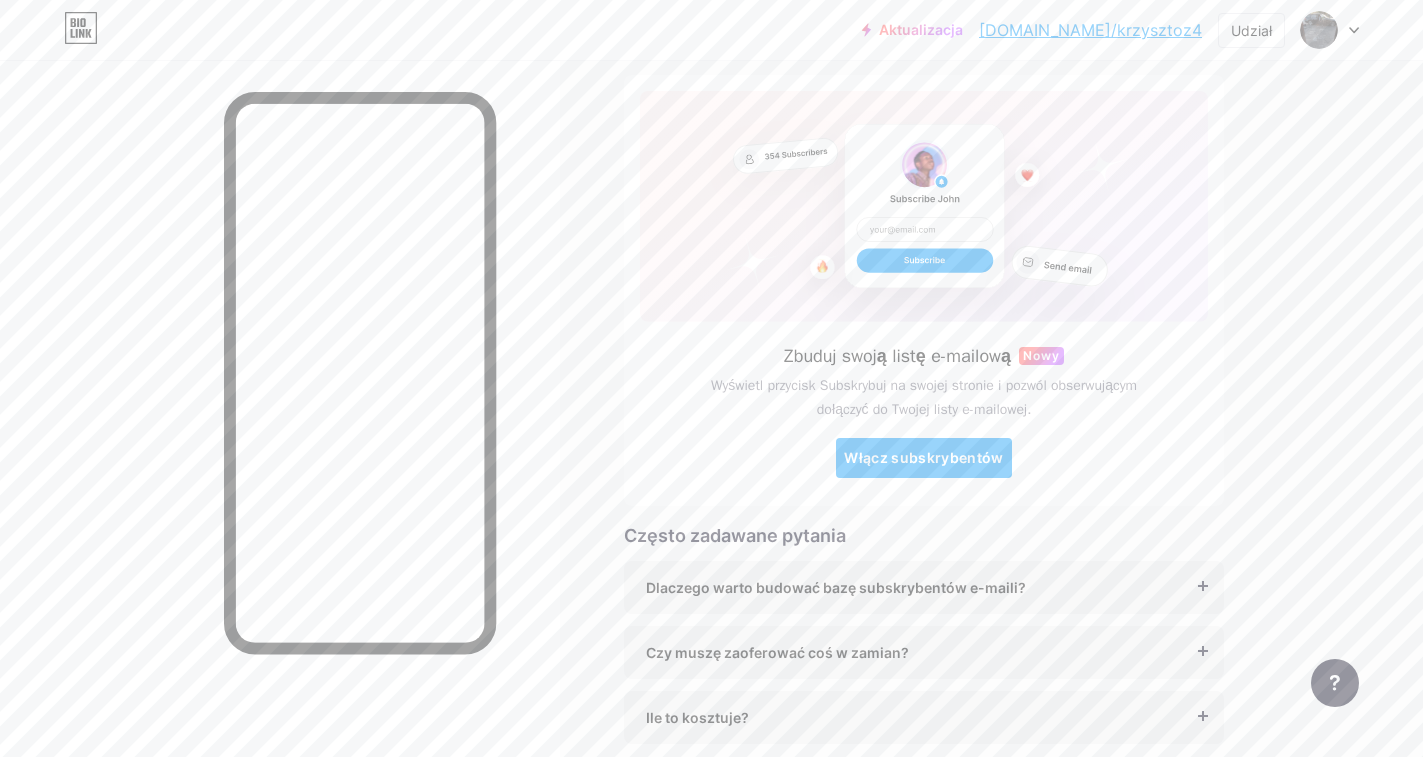 scroll, scrollTop: 198, scrollLeft: 0, axis: vertical 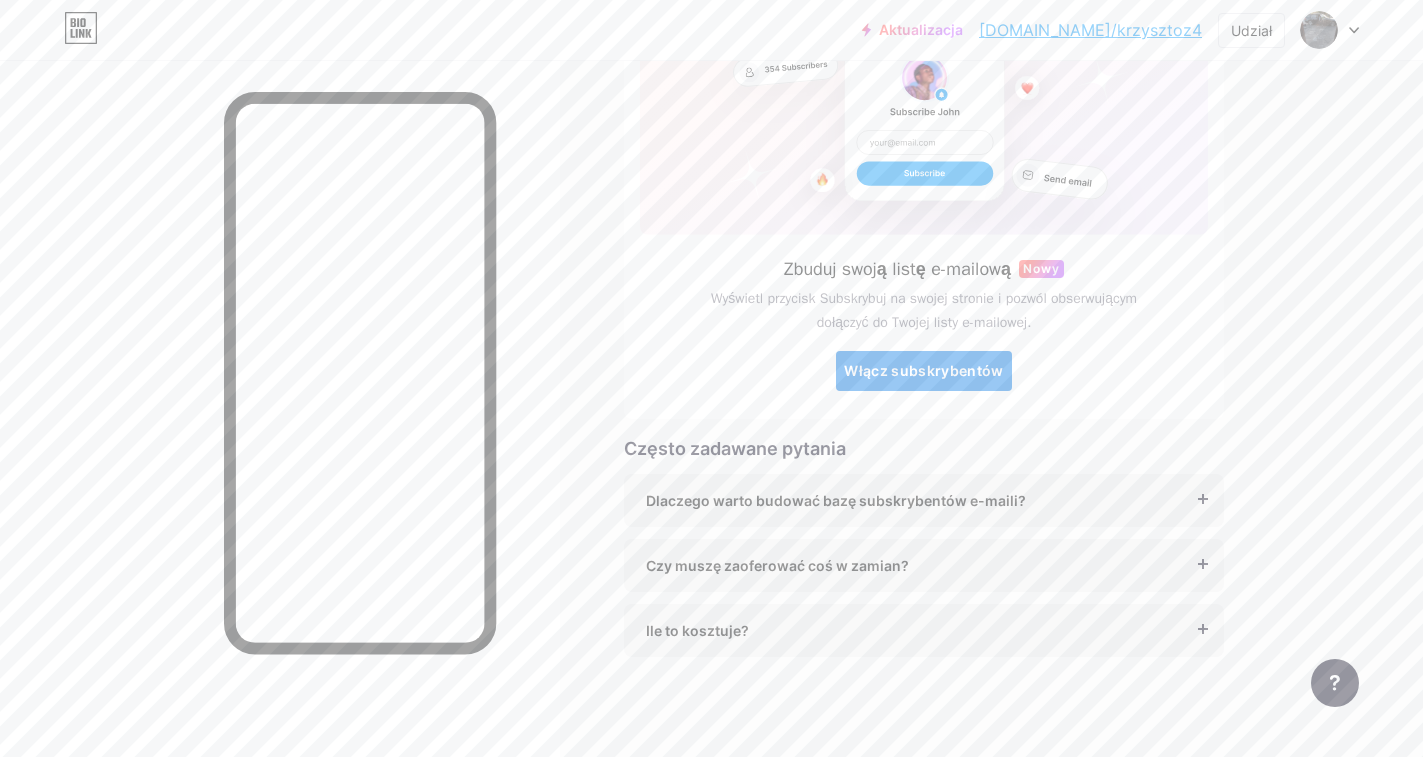 click on "Włącz subskrybentów" at bounding box center [924, 370] 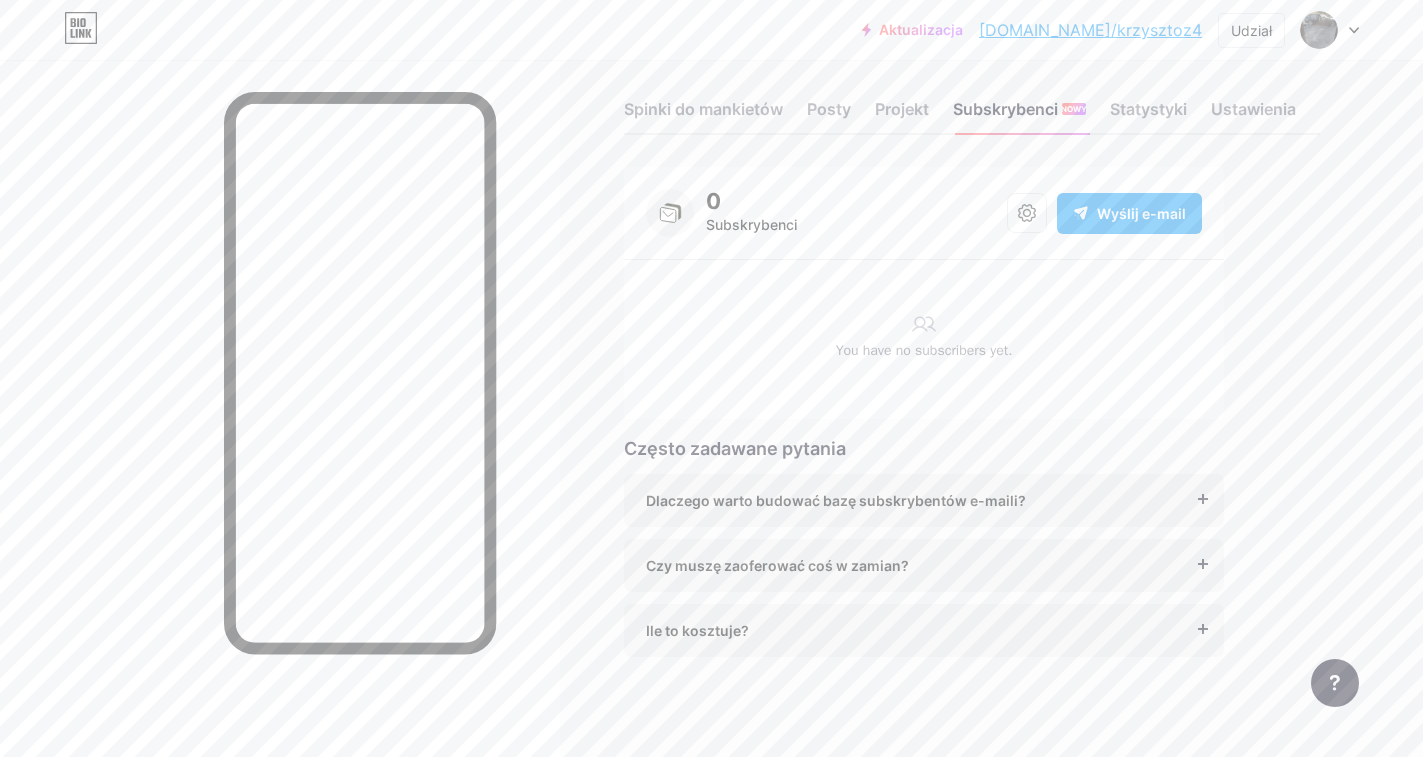 scroll, scrollTop: 19, scrollLeft: 0, axis: vertical 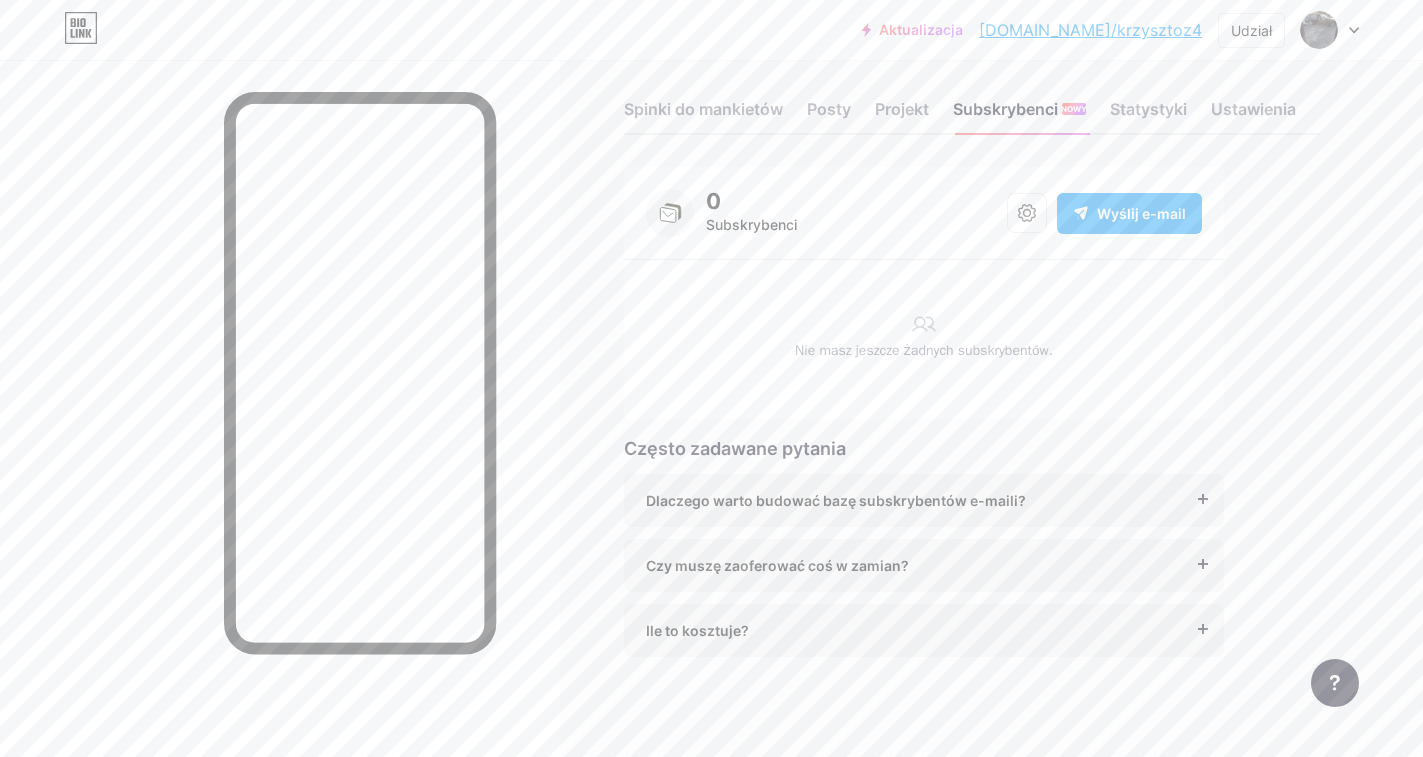 drag, startPoint x: 723, startPoint y: 203, endPoint x: 672, endPoint y: 215, distance: 52.392746 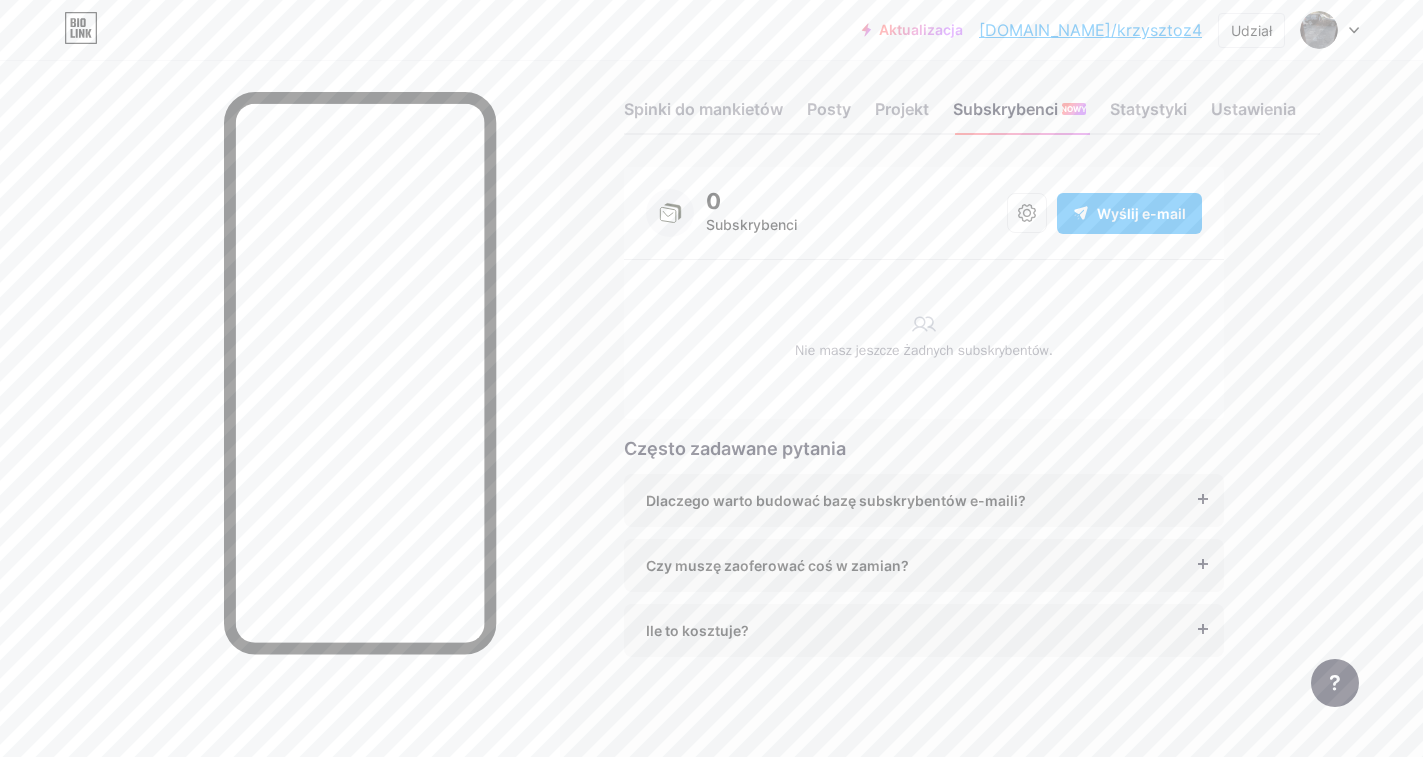 click on "Wyślij e-mail" at bounding box center (1141, 213) 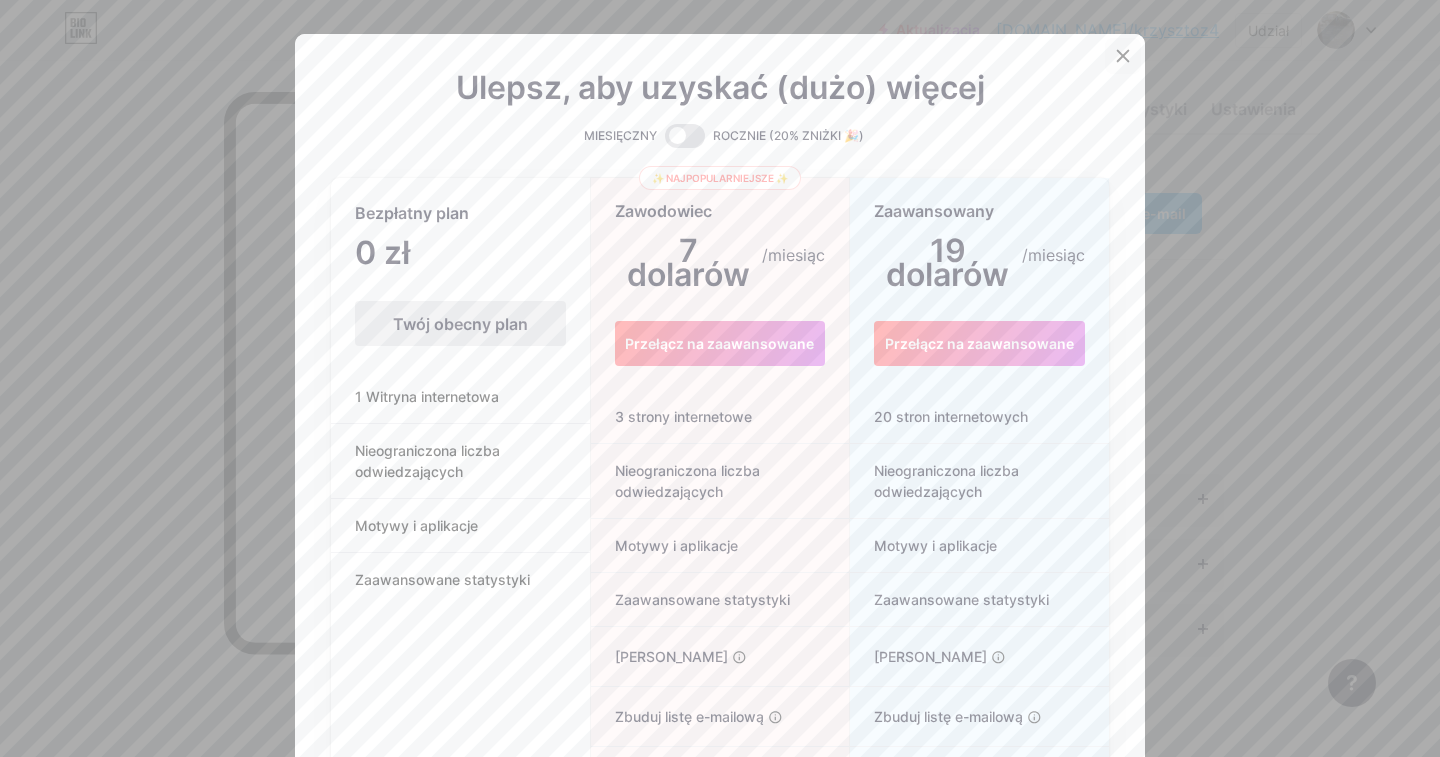click 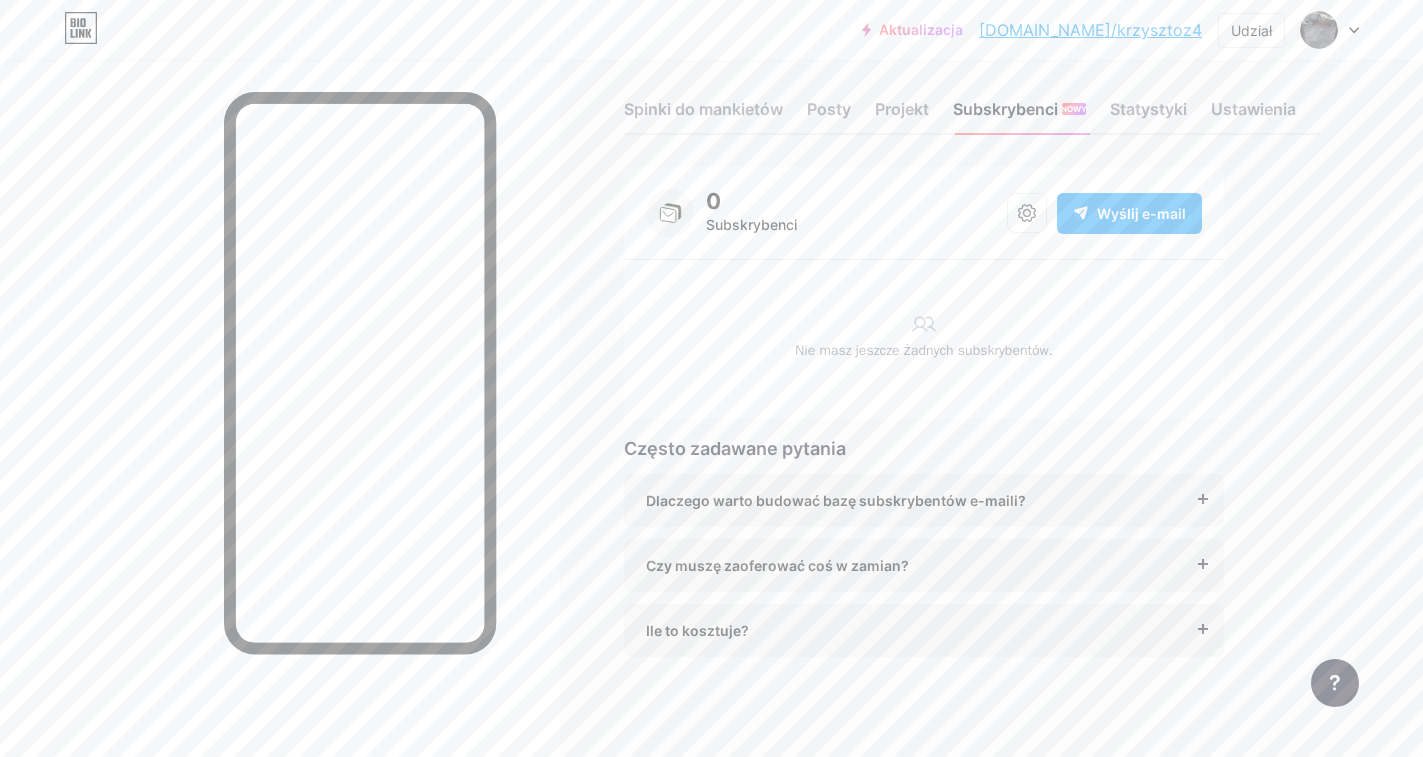 click on "0" at bounding box center (751, 201) 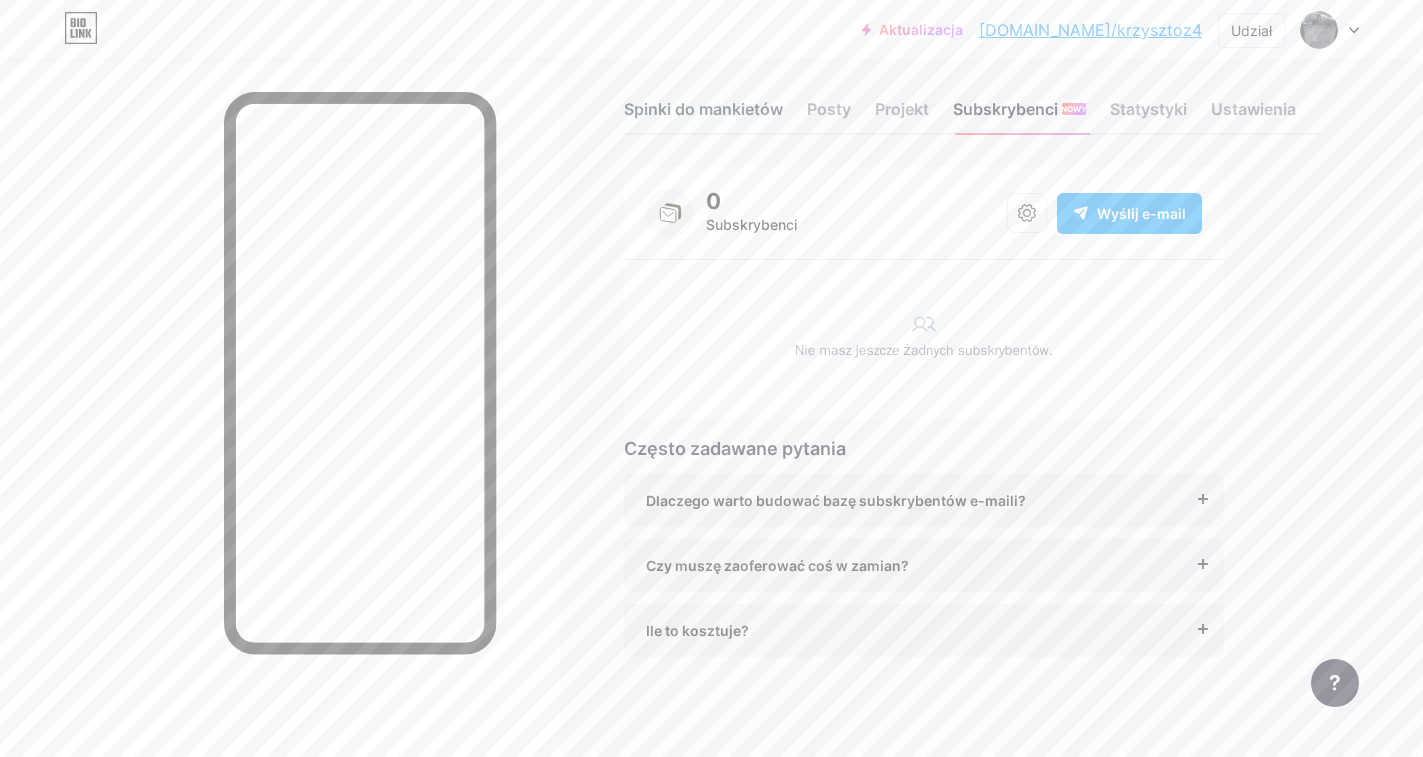 click on "Spinki do mankietów" at bounding box center (703, 109) 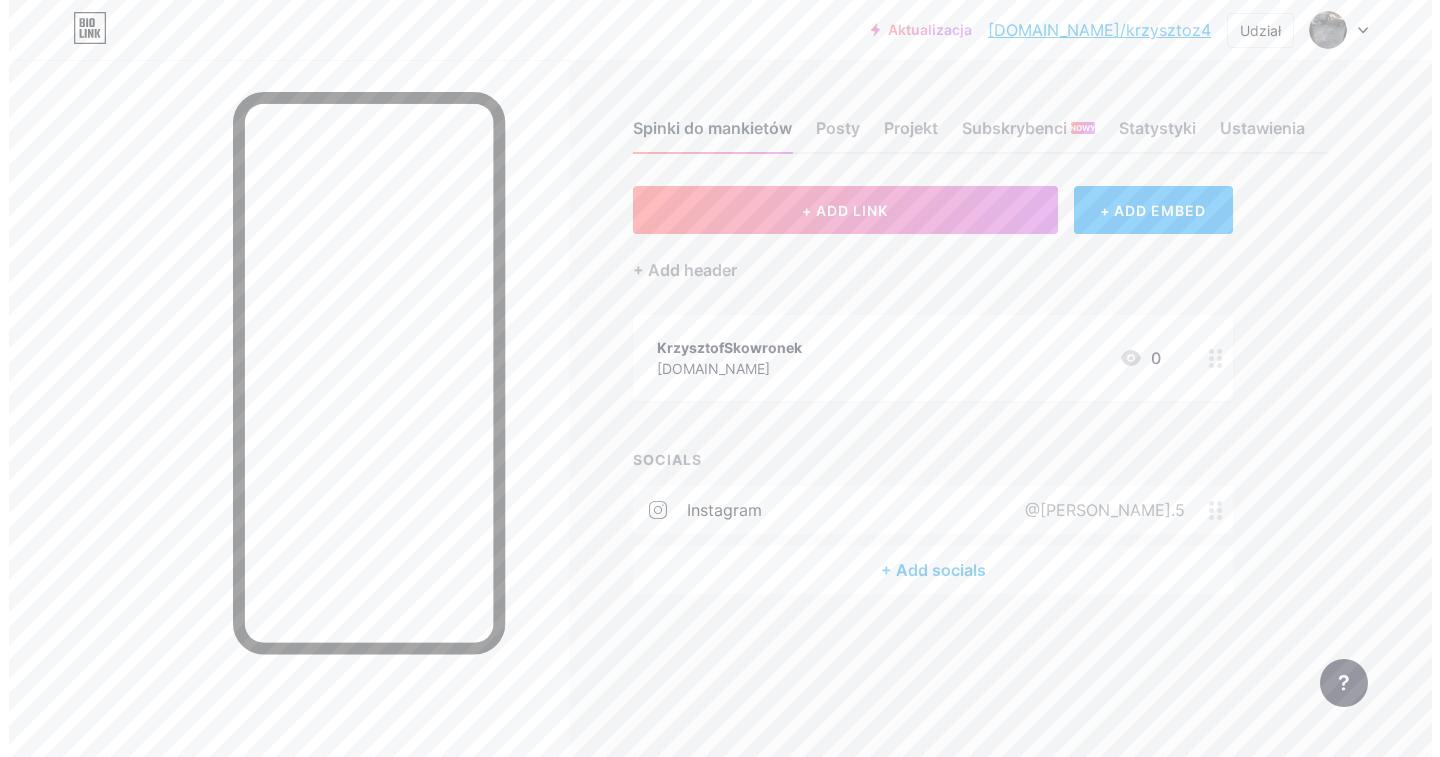 scroll, scrollTop: 0, scrollLeft: 0, axis: both 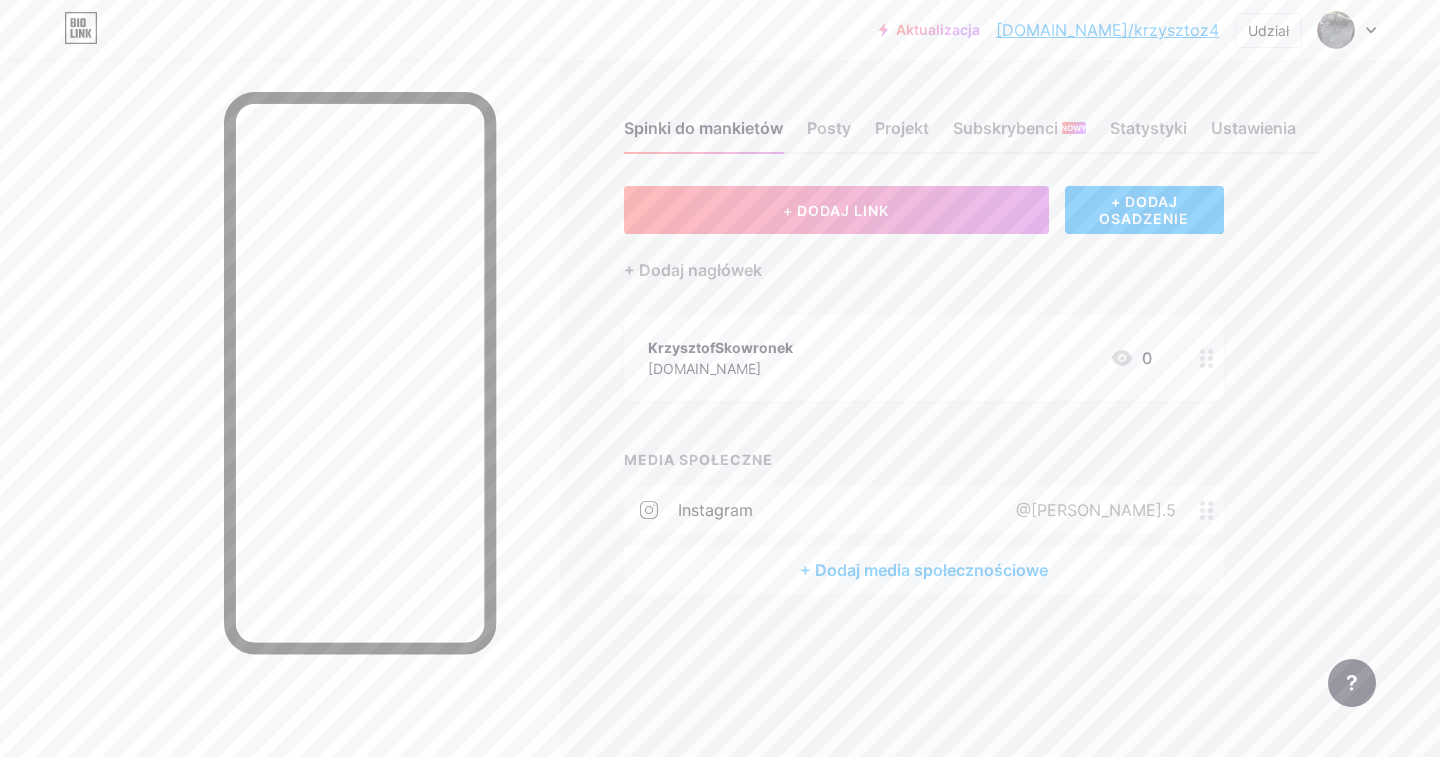 drag, startPoint x: 1137, startPoint y: 29, endPoint x: 1122, endPoint y: 35, distance: 16.155495 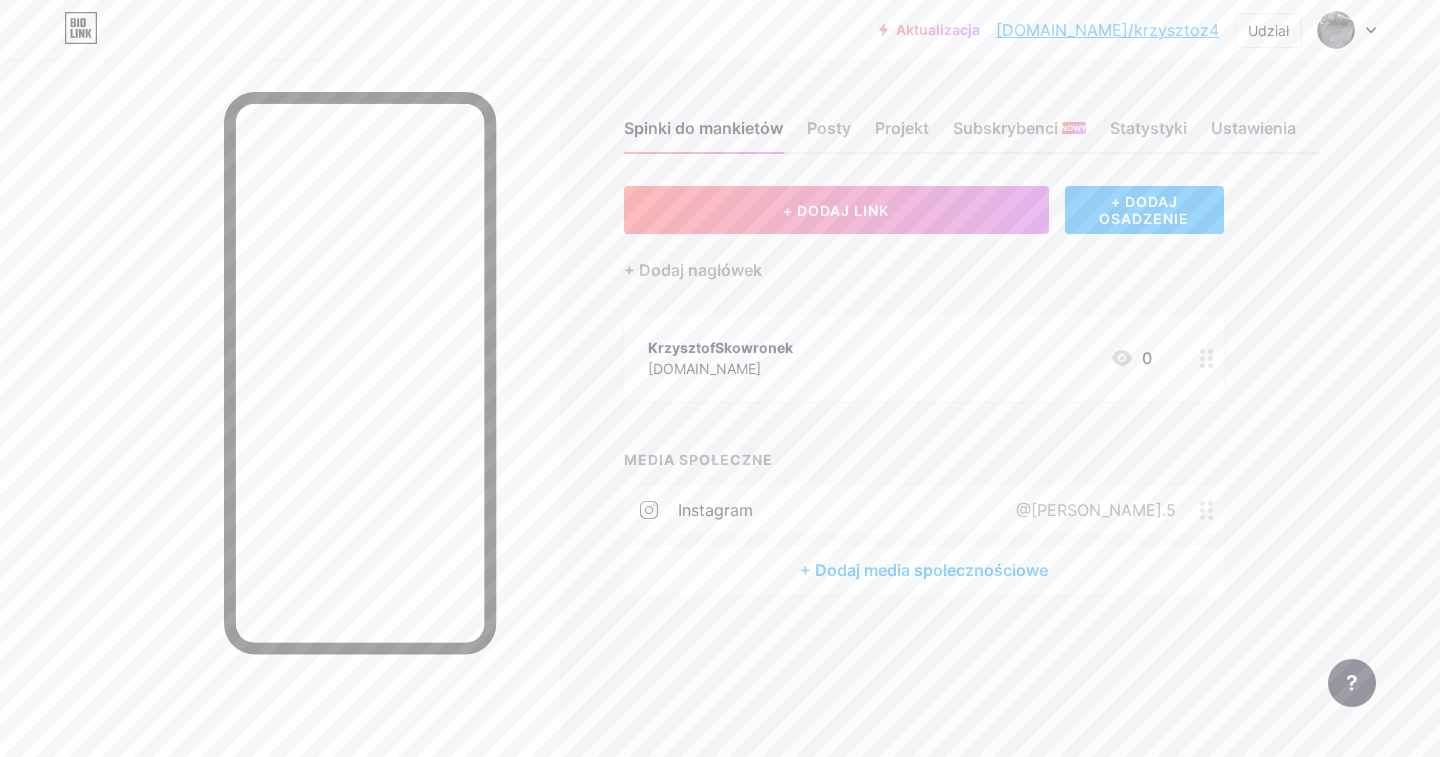 click on "+ DODAJ OSADZENIE" at bounding box center [1144, 210] 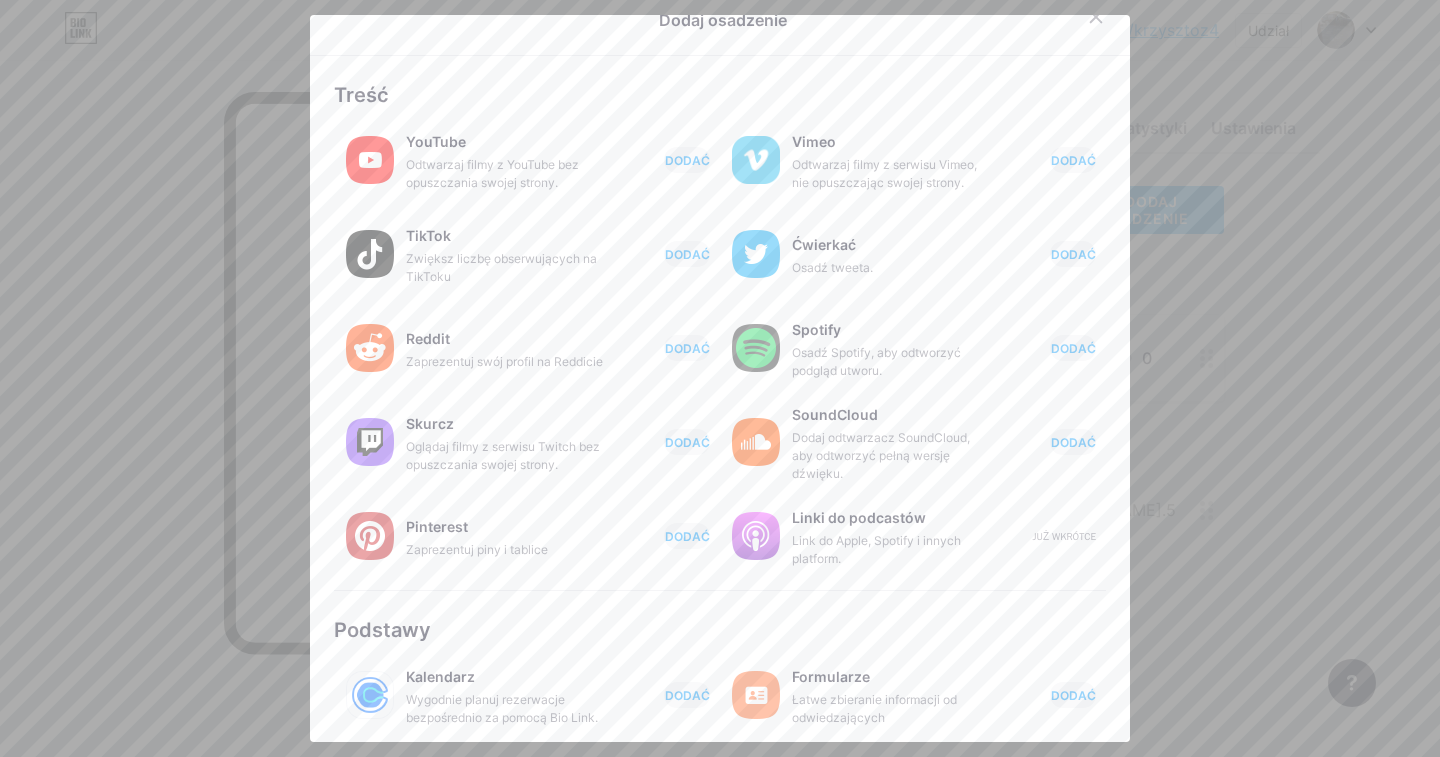 scroll, scrollTop: 0, scrollLeft: 0, axis: both 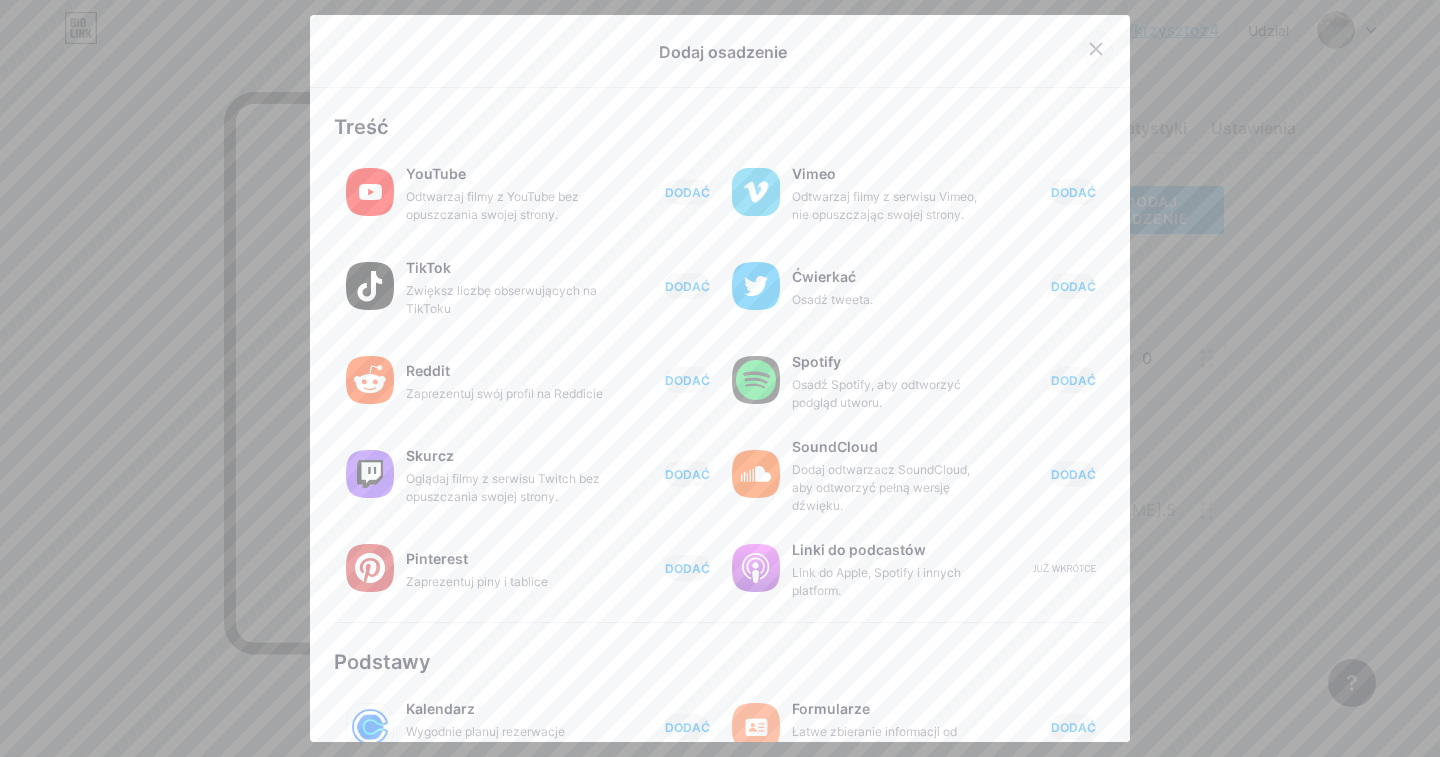 click 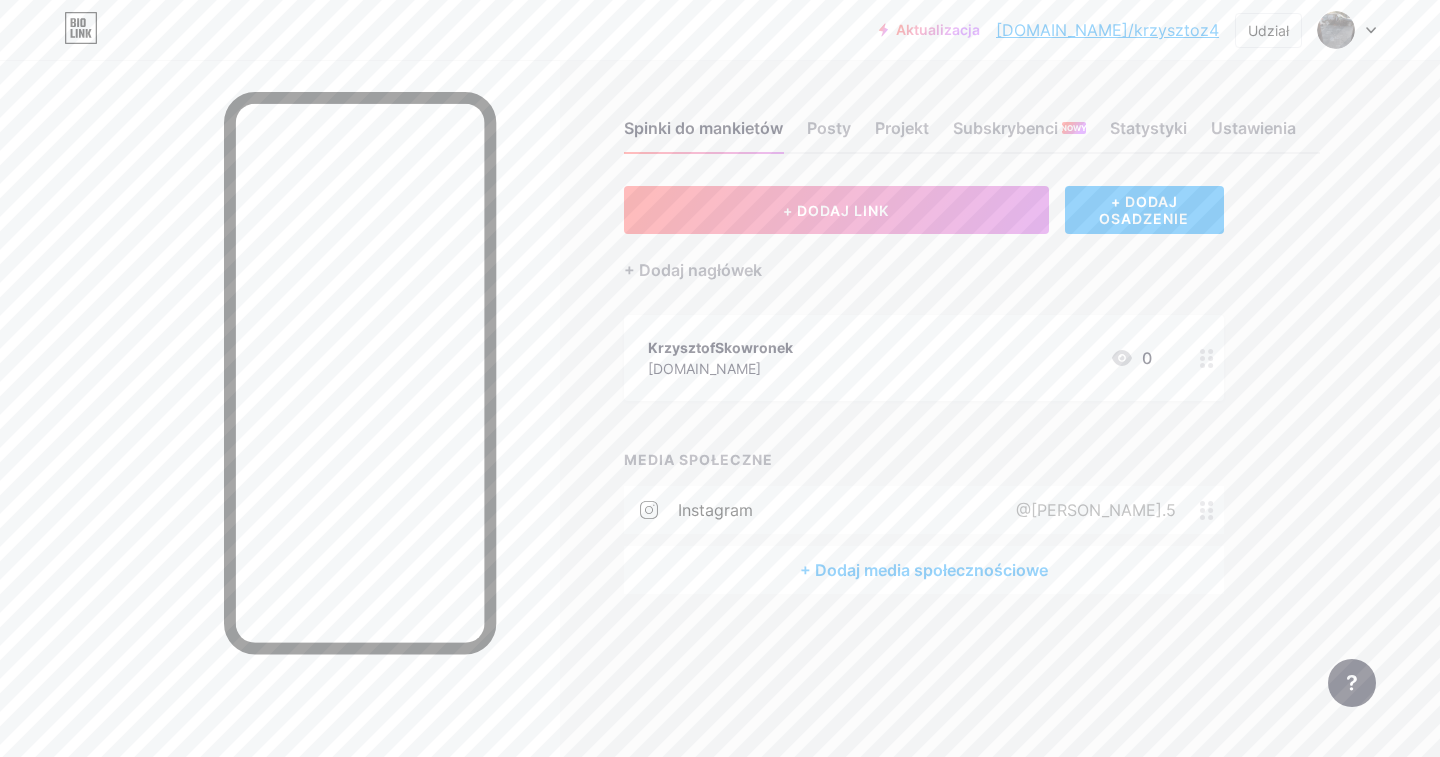 click on "Aktualizacja" at bounding box center (938, 29) 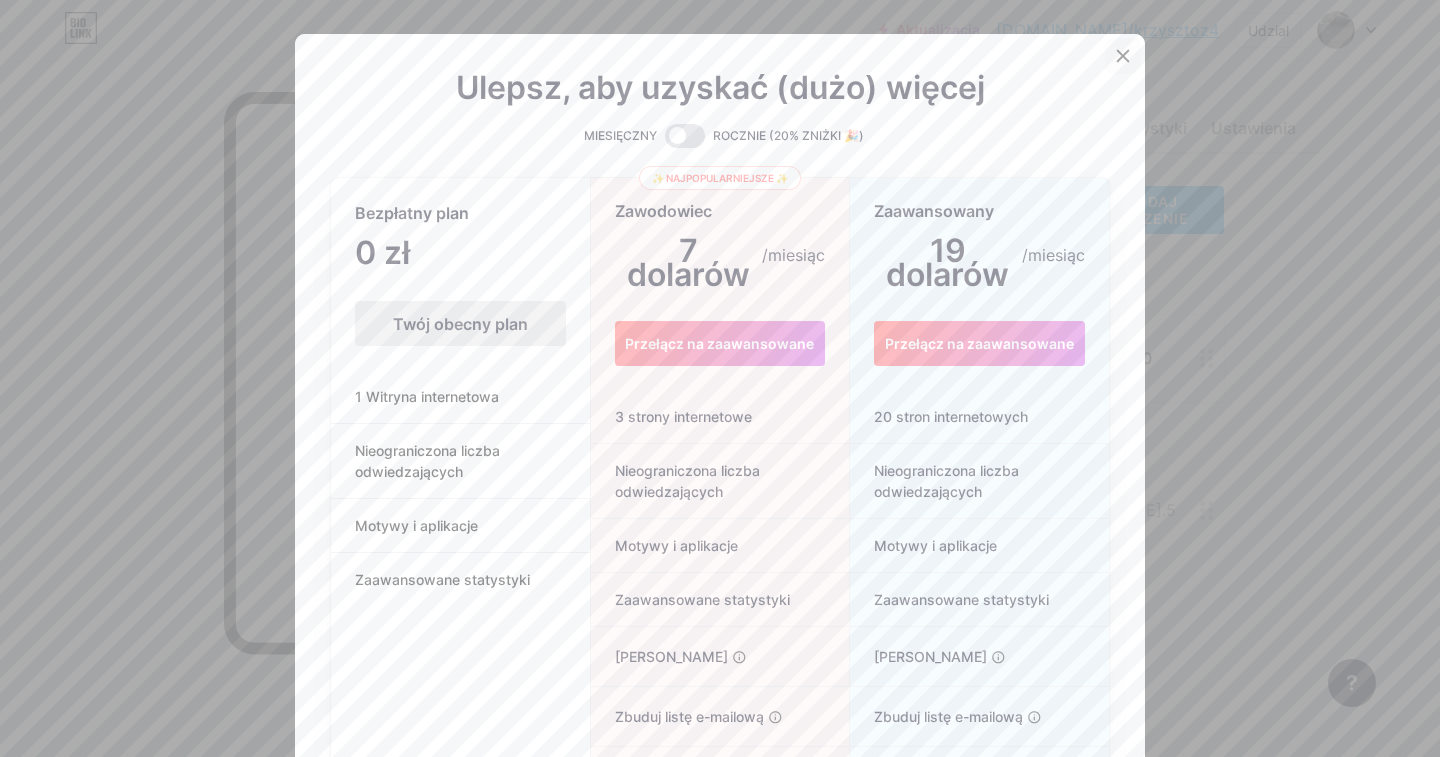 click 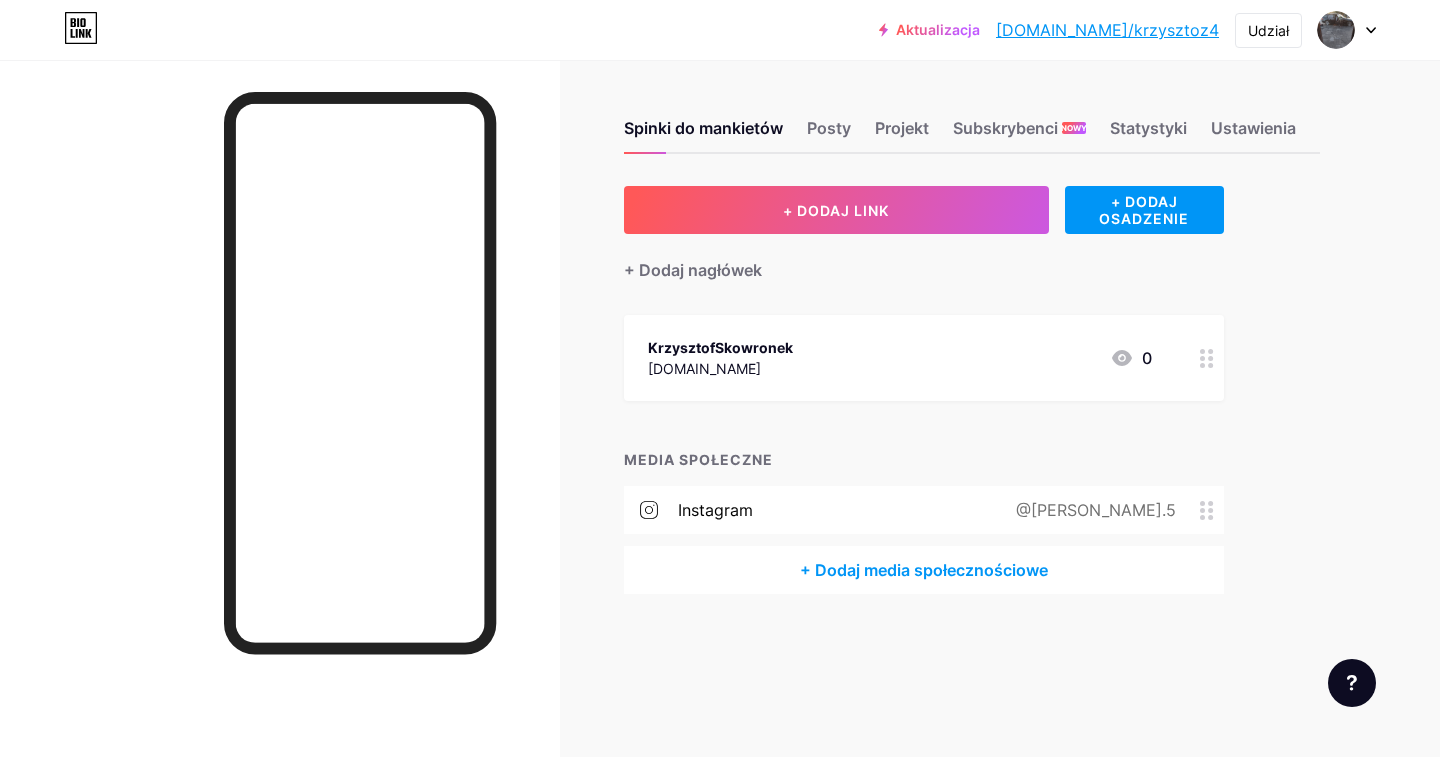 scroll, scrollTop: 0, scrollLeft: 0, axis: both 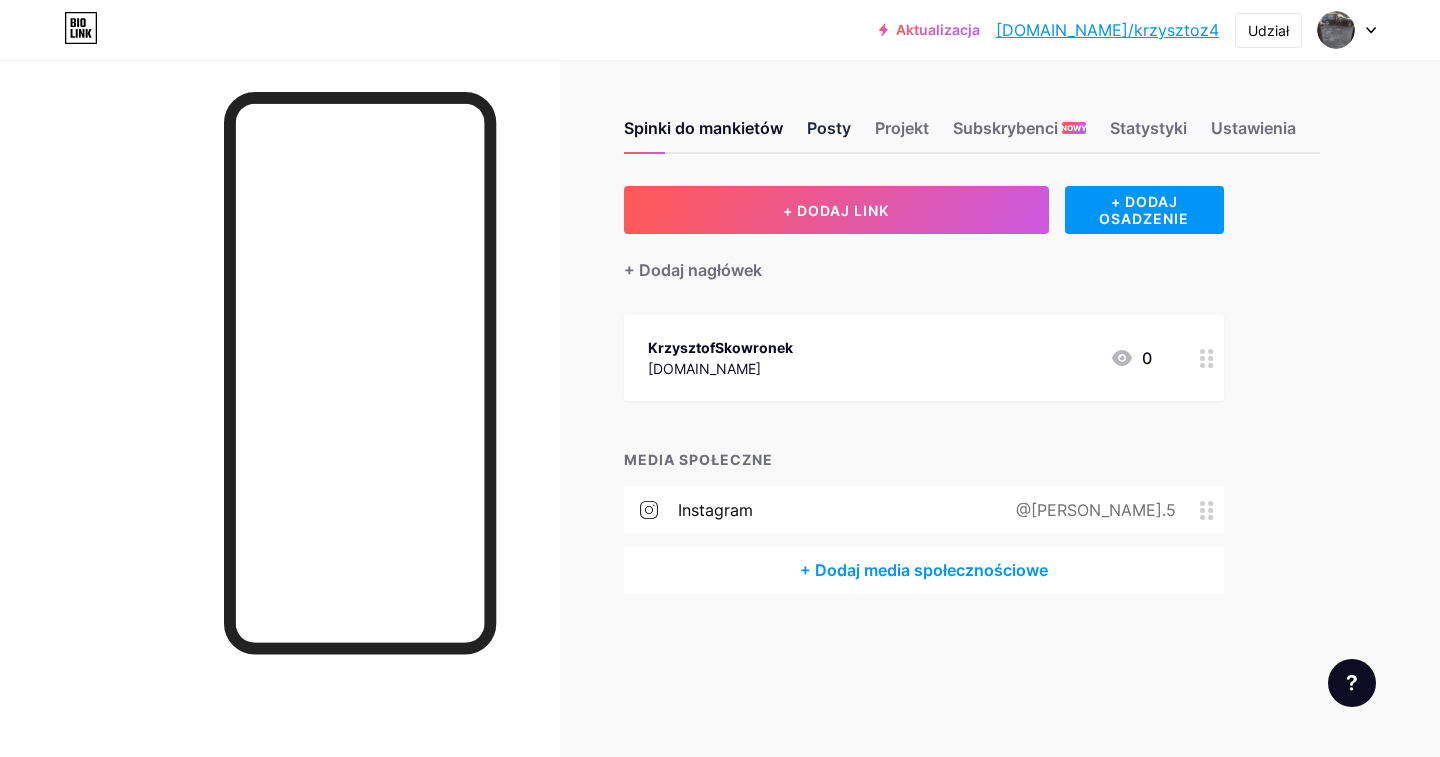 click on "Posty" at bounding box center [829, 128] 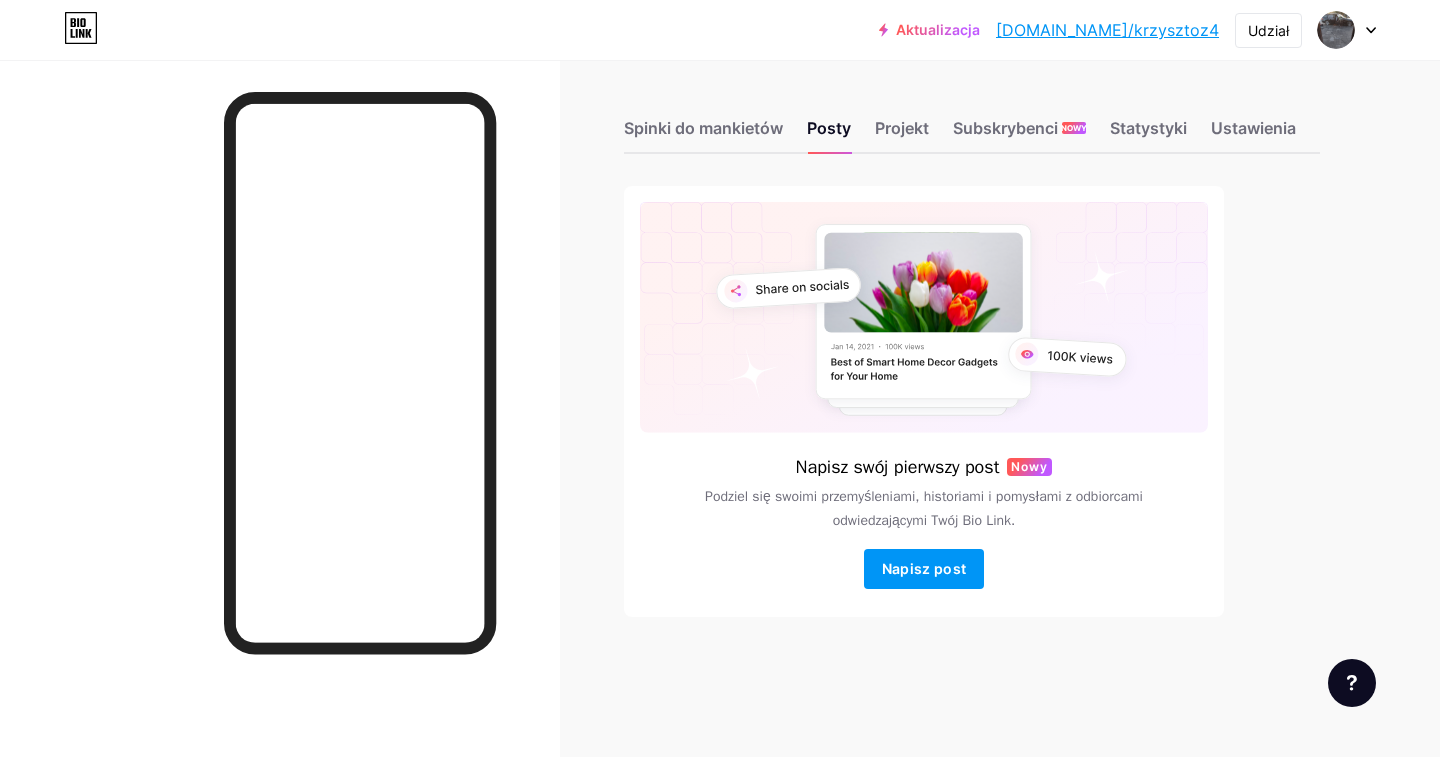 click on "Napisz swój pierwszy post" at bounding box center [898, 467] 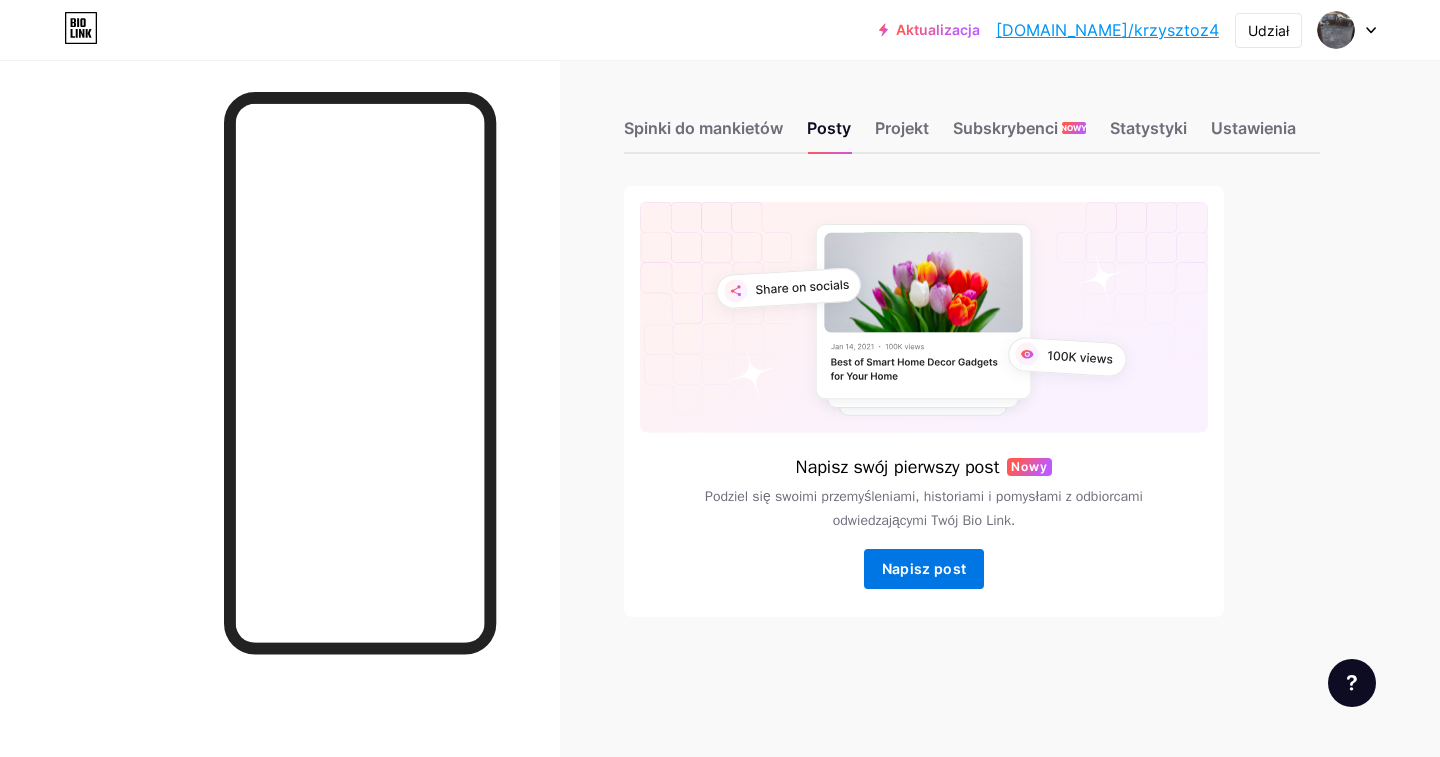 click on "Napisz post" at bounding box center (924, 569) 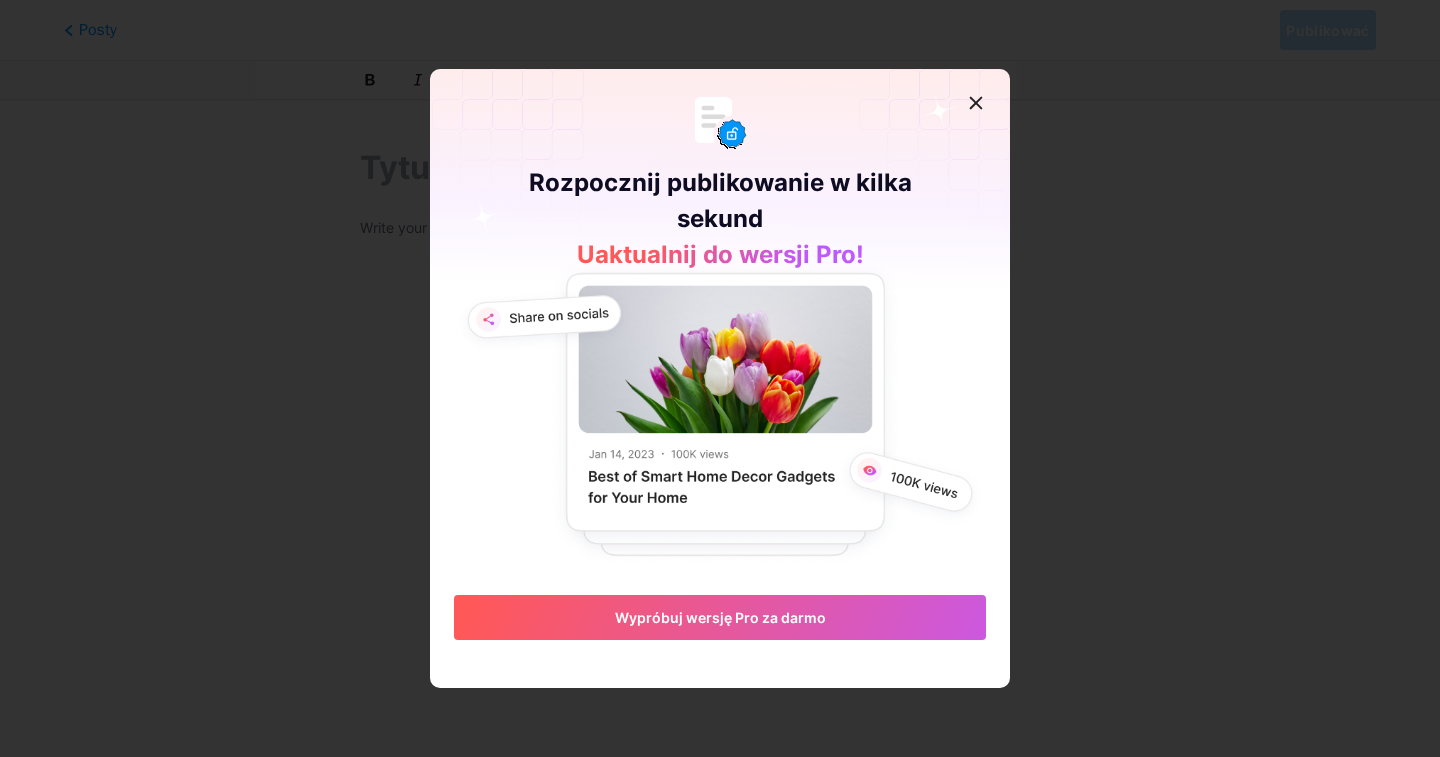 click at bounding box center [720, 413] 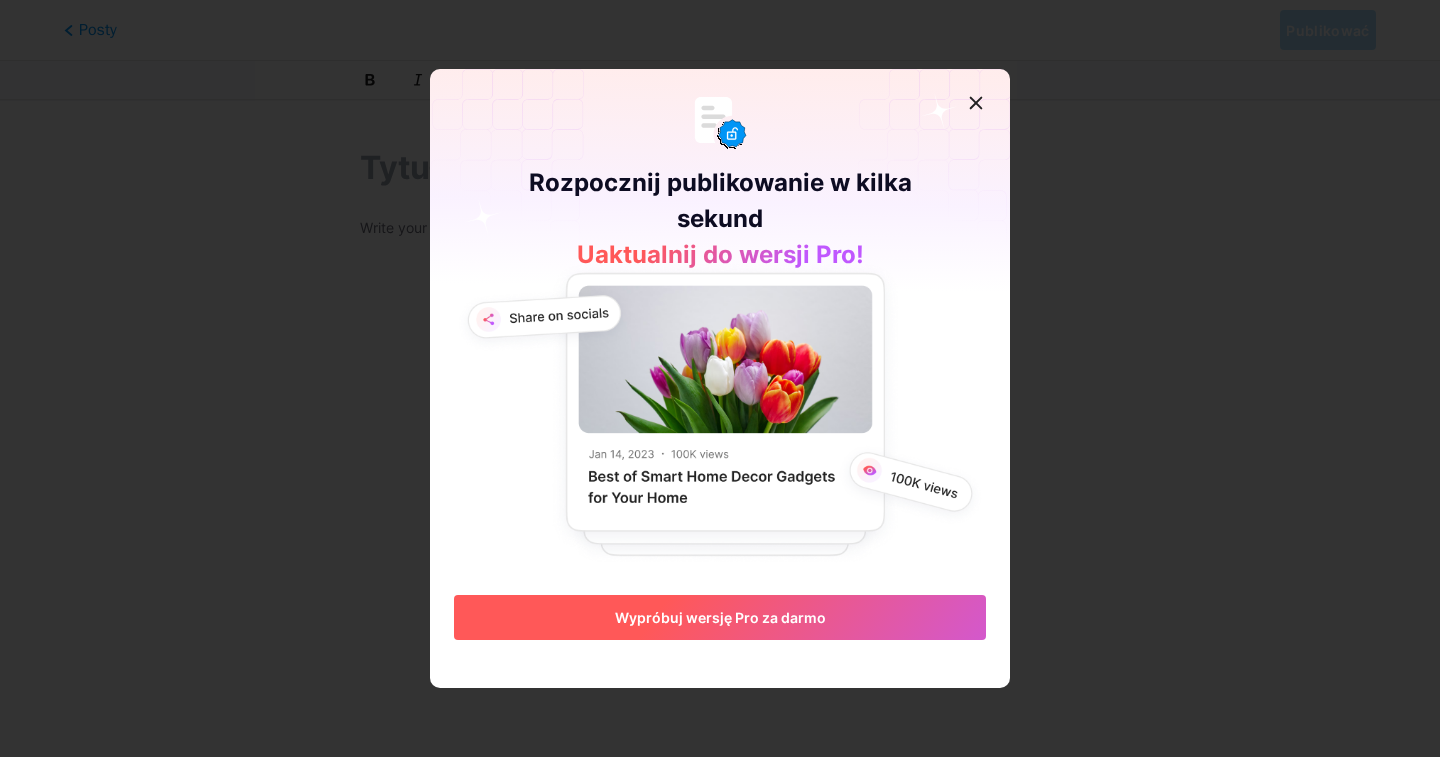 click on "Wypróbuj wersję Pro za darmo" at bounding box center [720, 617] 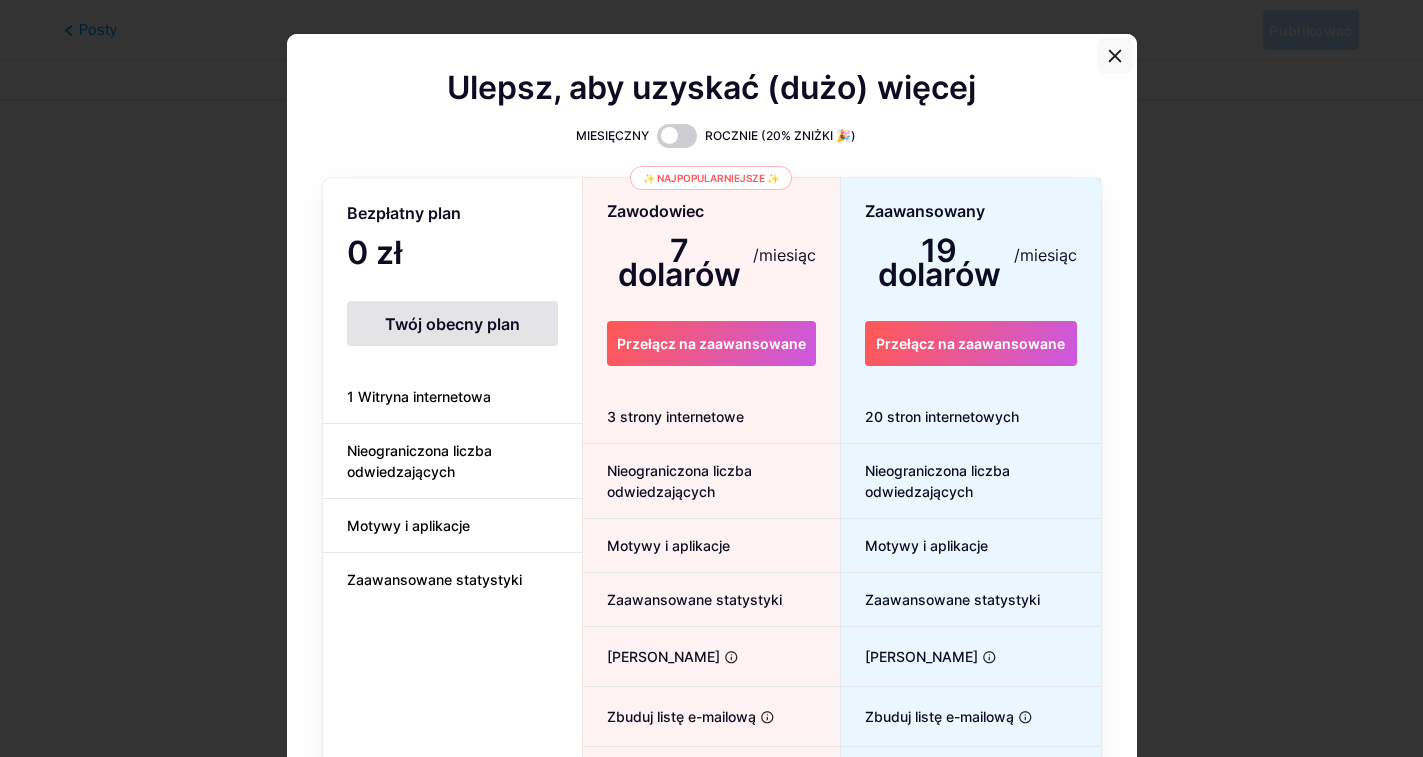 click 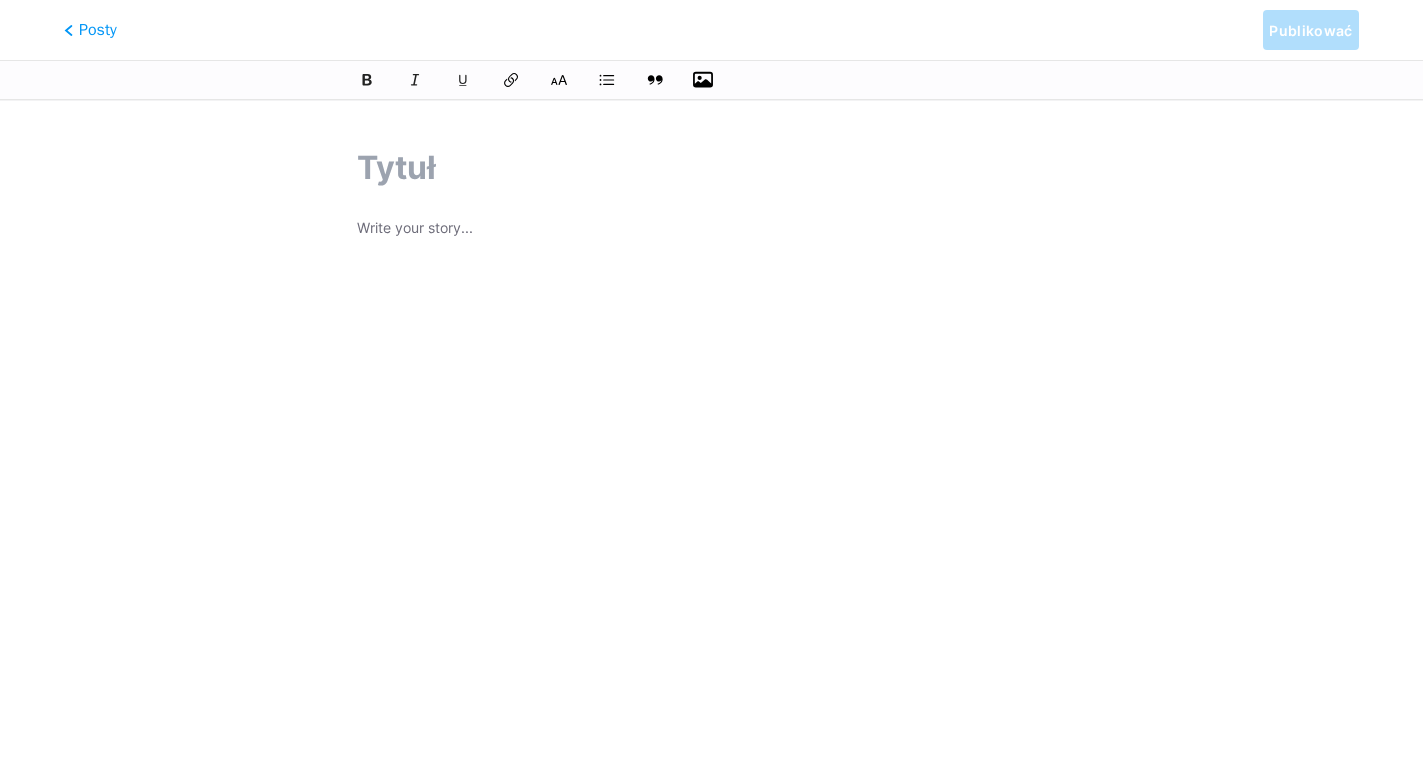 click 